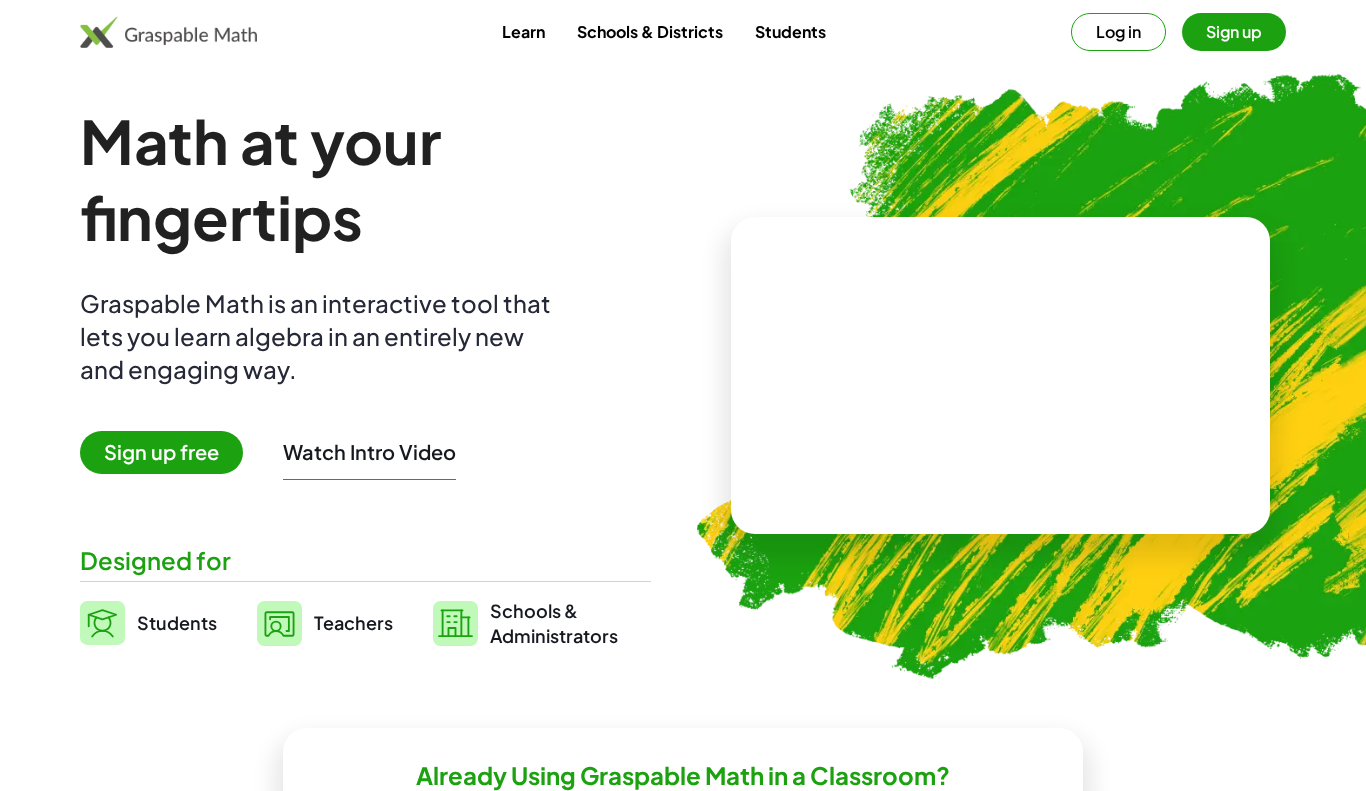 scroll, scrollTop: 12, scrollLeft: 0, axis: vertical 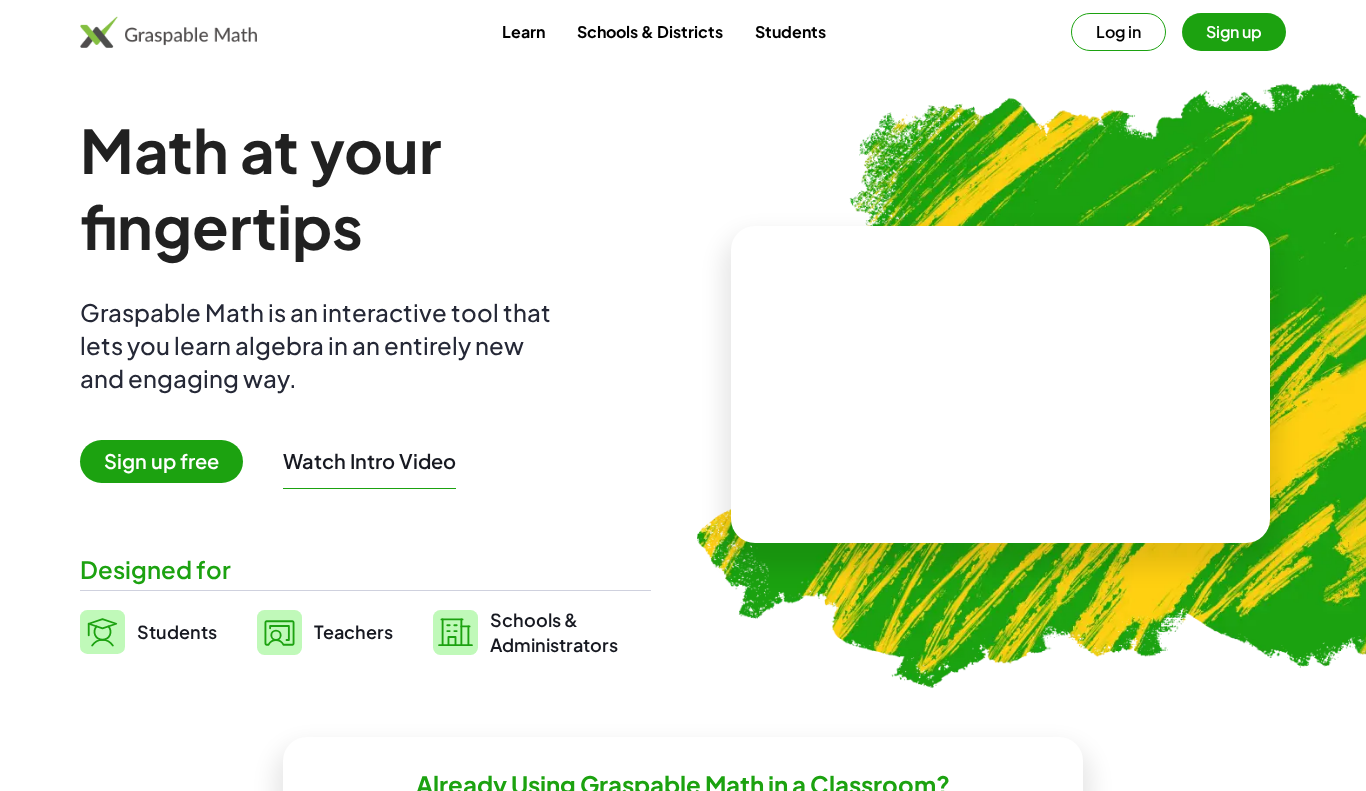 click at bounding box center (1001, 385) 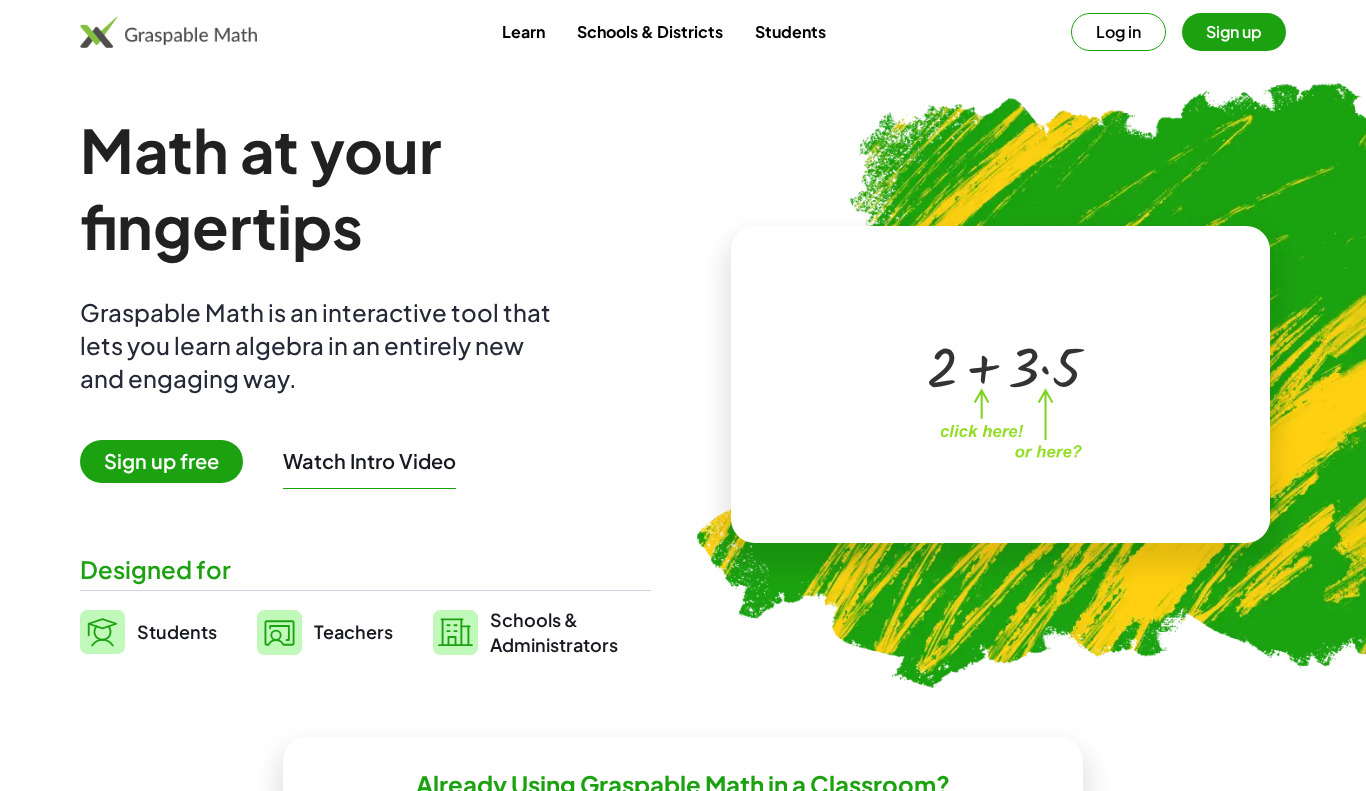 click at bounding box center (997, 365) 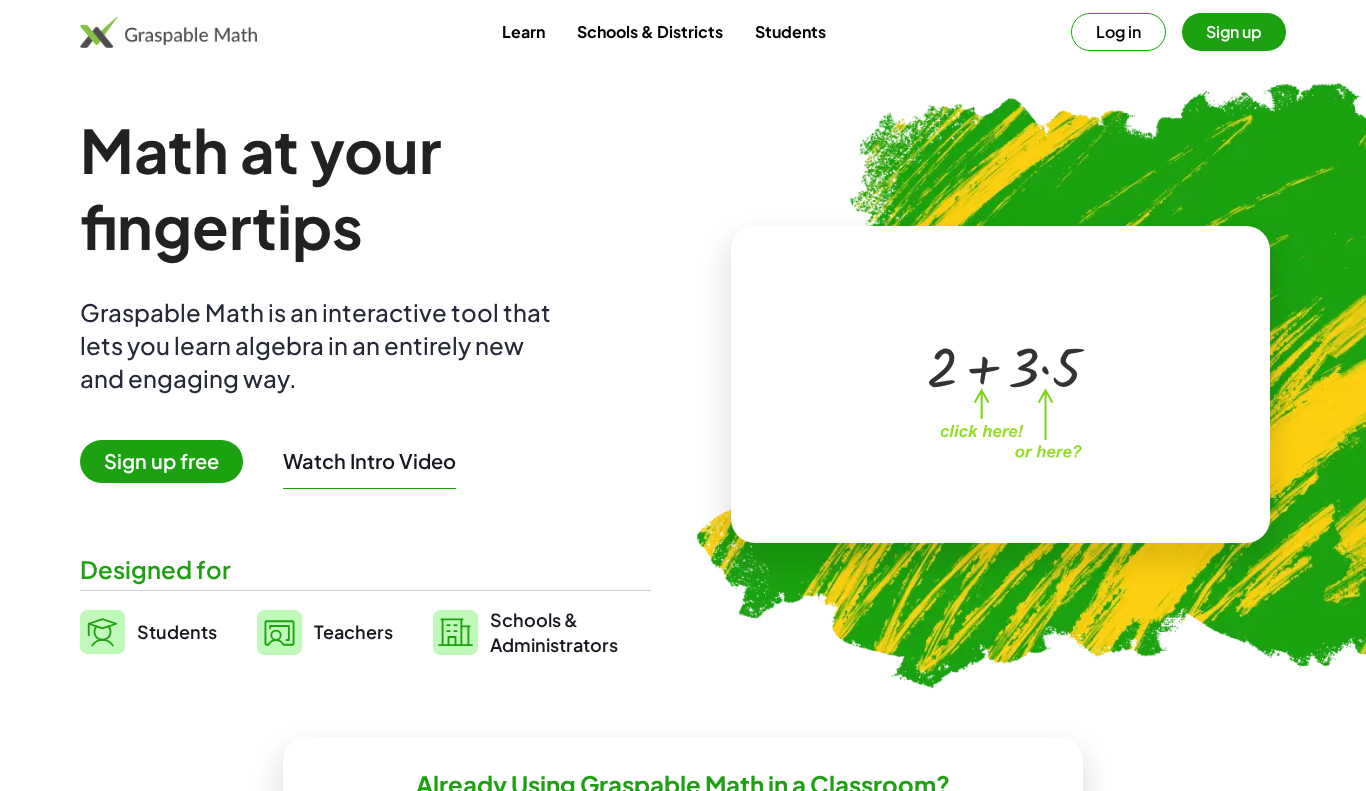 click on "+ 2 + · 3 · 5 ×" at bounding box center [1001, 385] 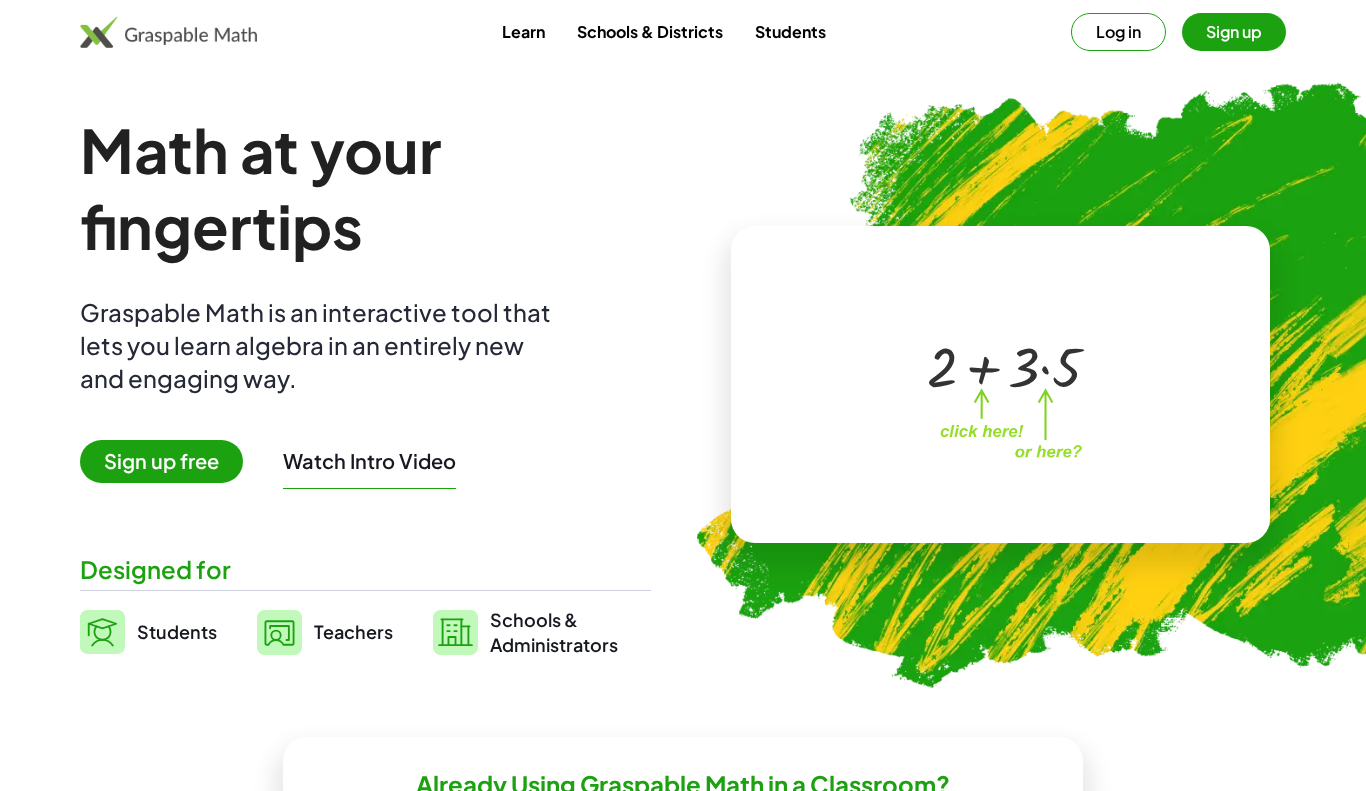 click at bounding box center (1005, 365) 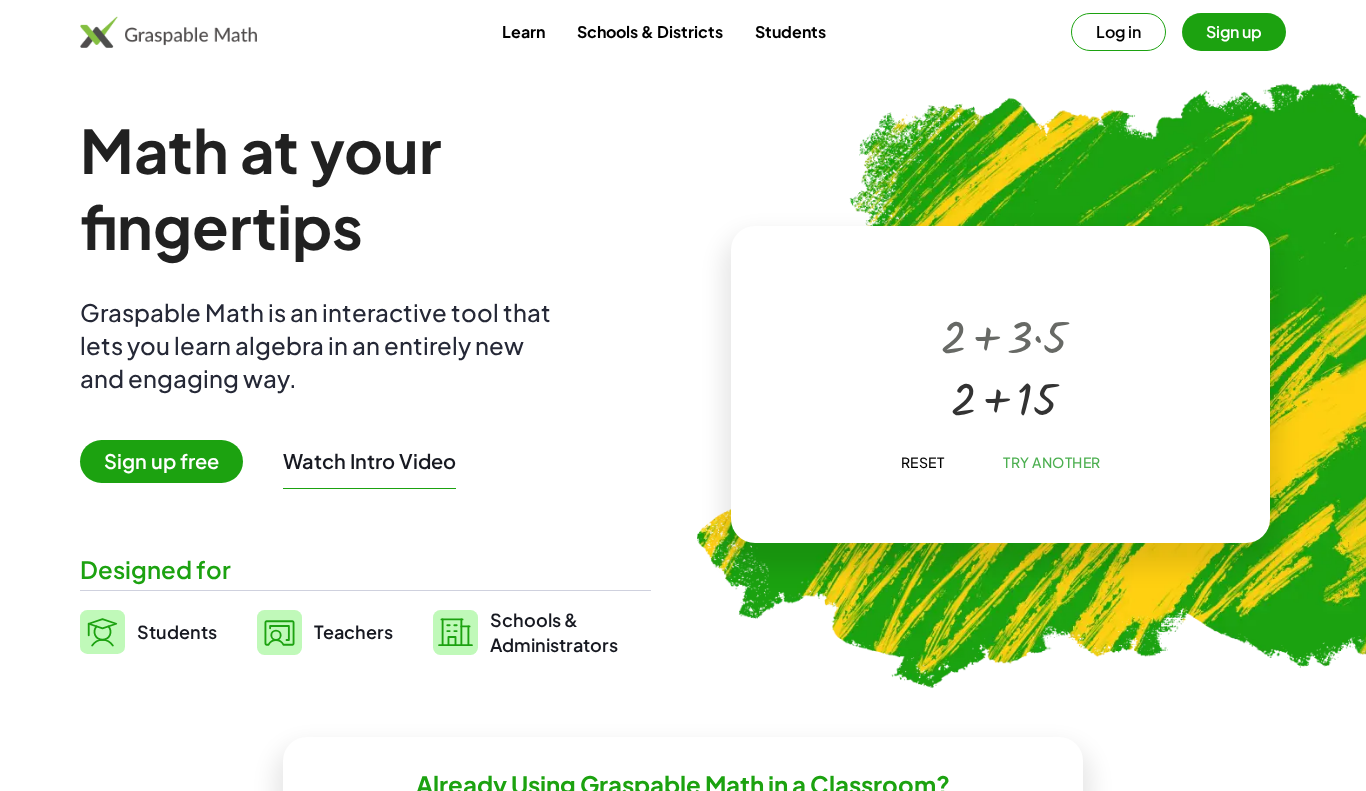 click at bounding box center [1004, 396] 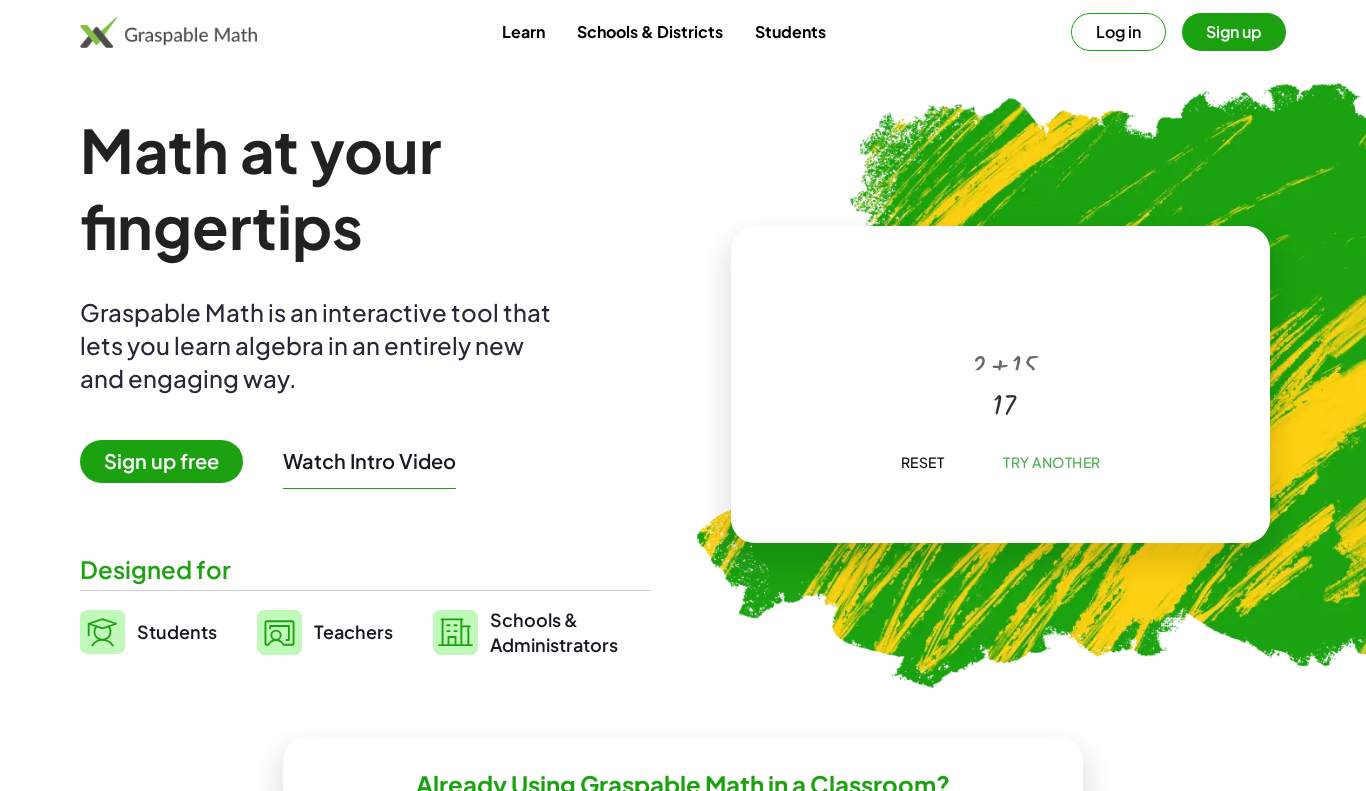 click on "Try Another" 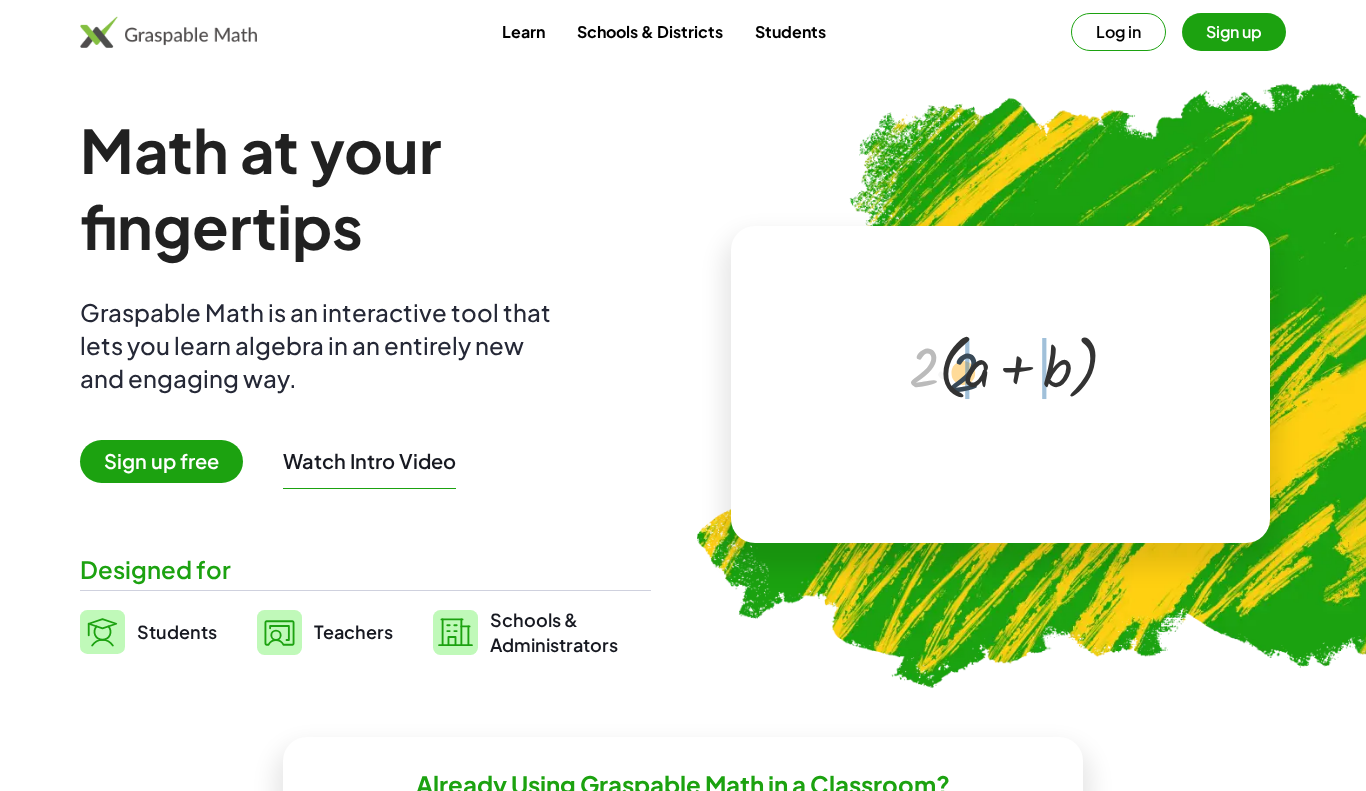drag, startPoint x: 919, startPoint y: 366, endPoint x: 970, endPoint y: 374, distance: 51.62364 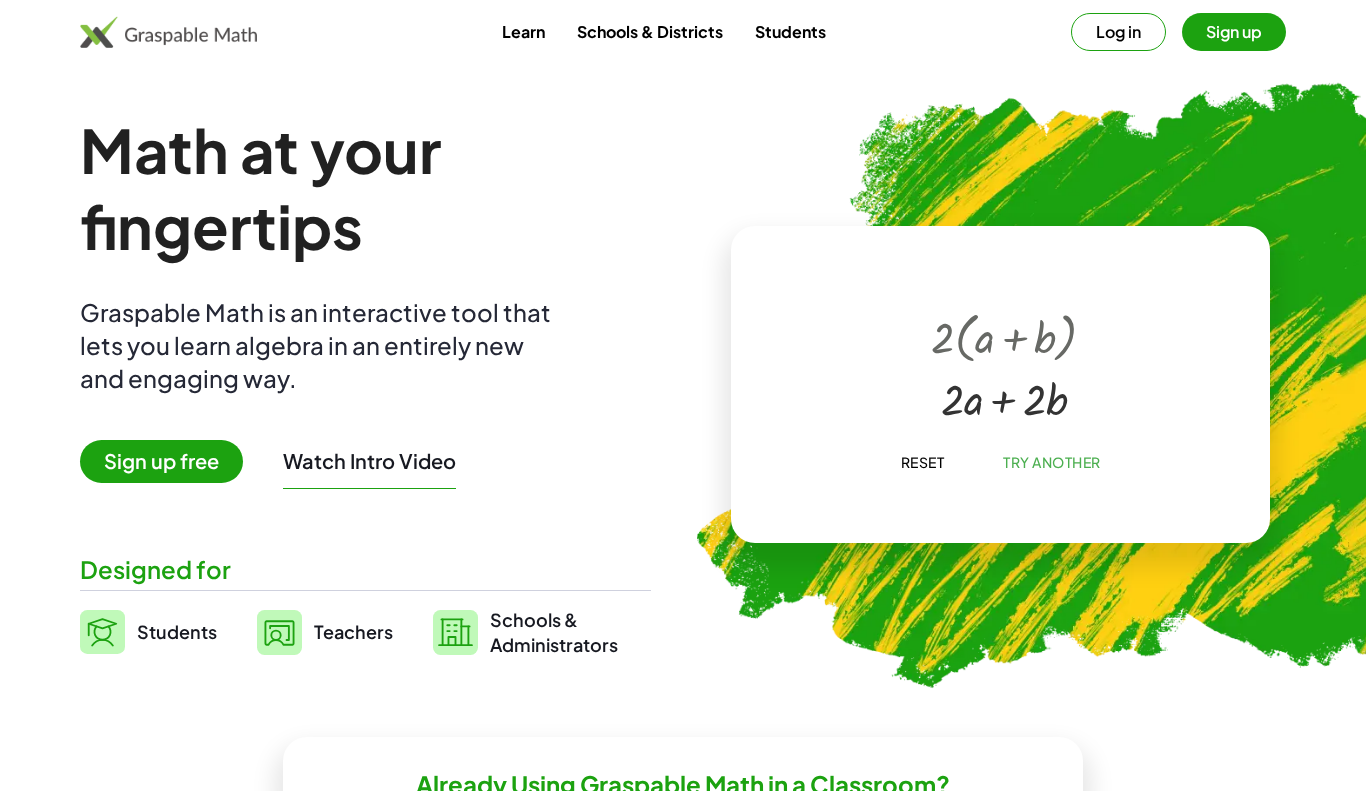 click at bounding box center [1004, 396] 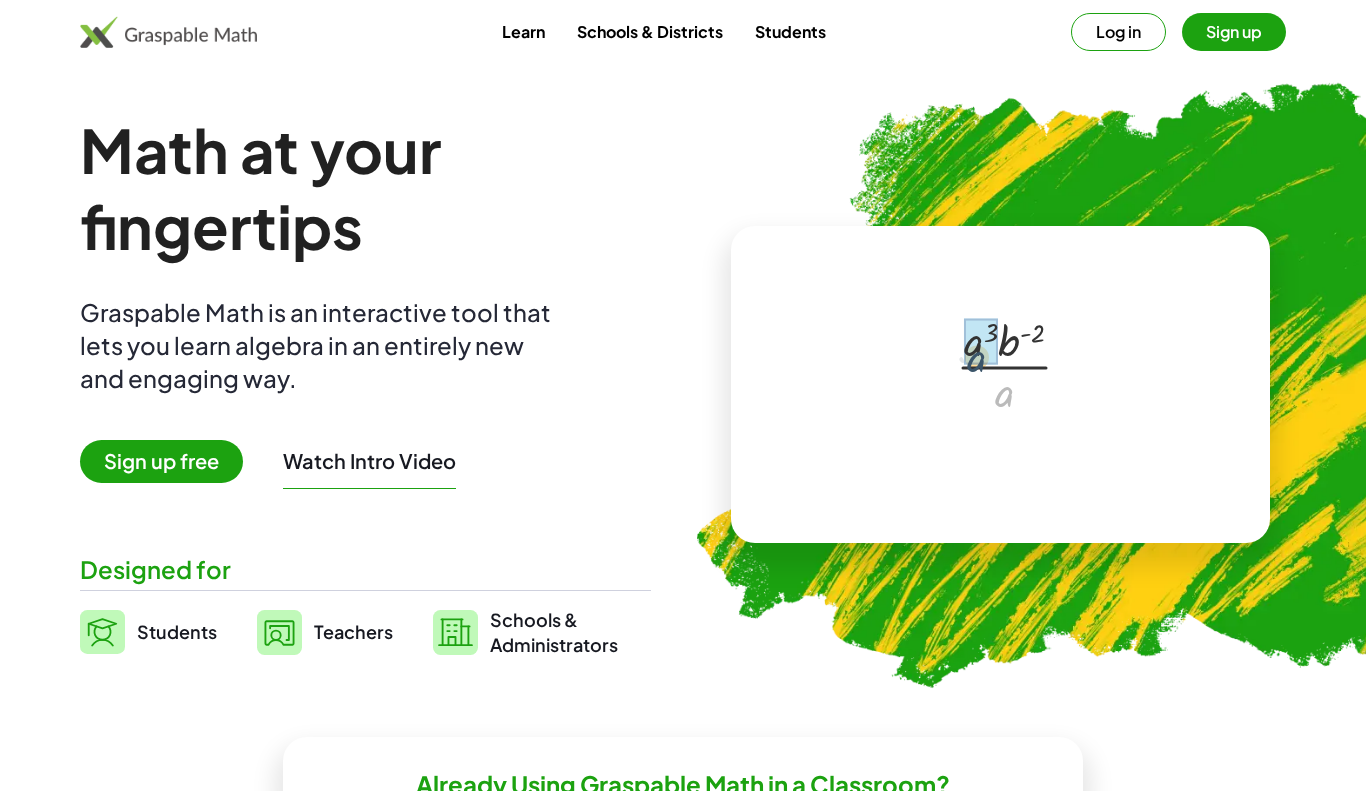 drag, startPoint x: 1006, startPoint y: 396, endPoint x: 978, endPoint y: 361, distance: 44.82187 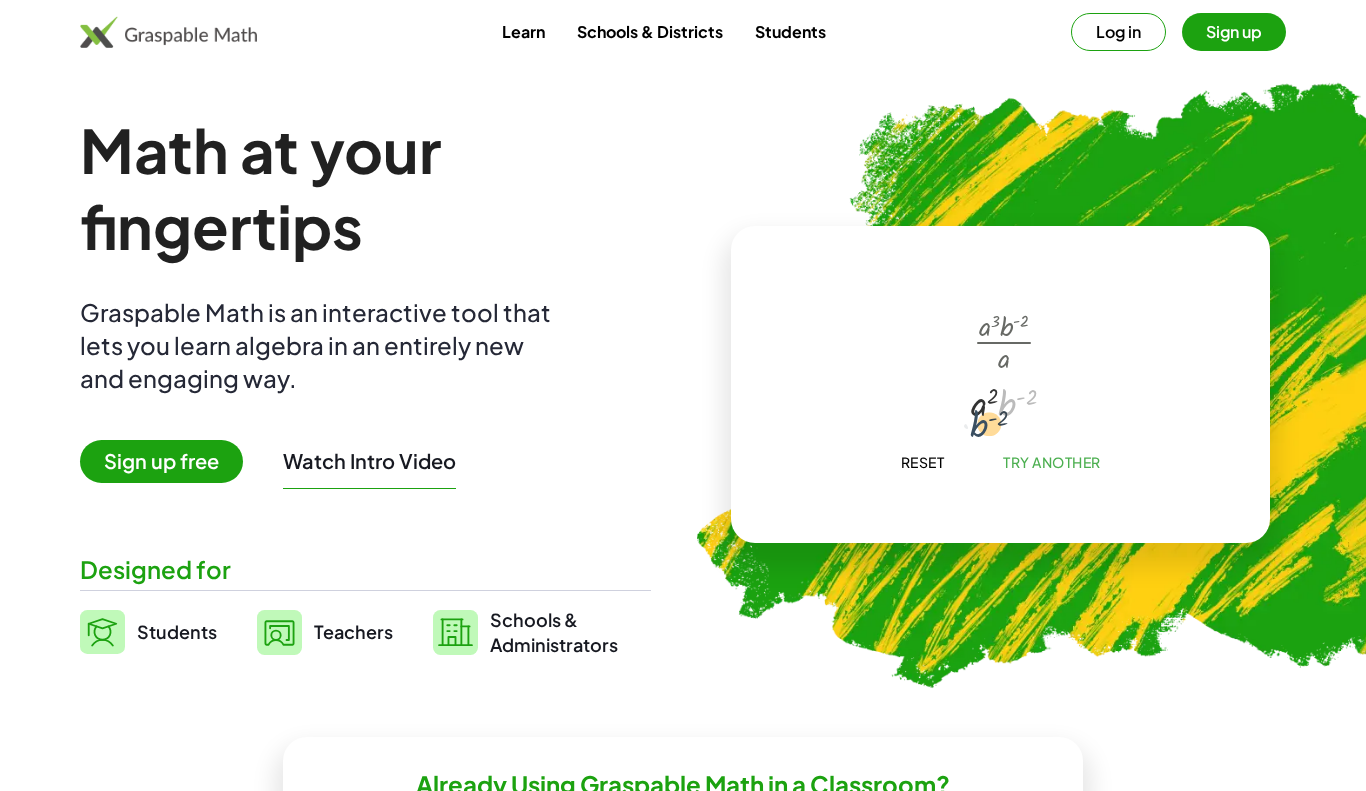 drag, startPoint x: 1009, startPoint y: 408, endPoint x: 980, endPoint y: 429, distance: 35.805027 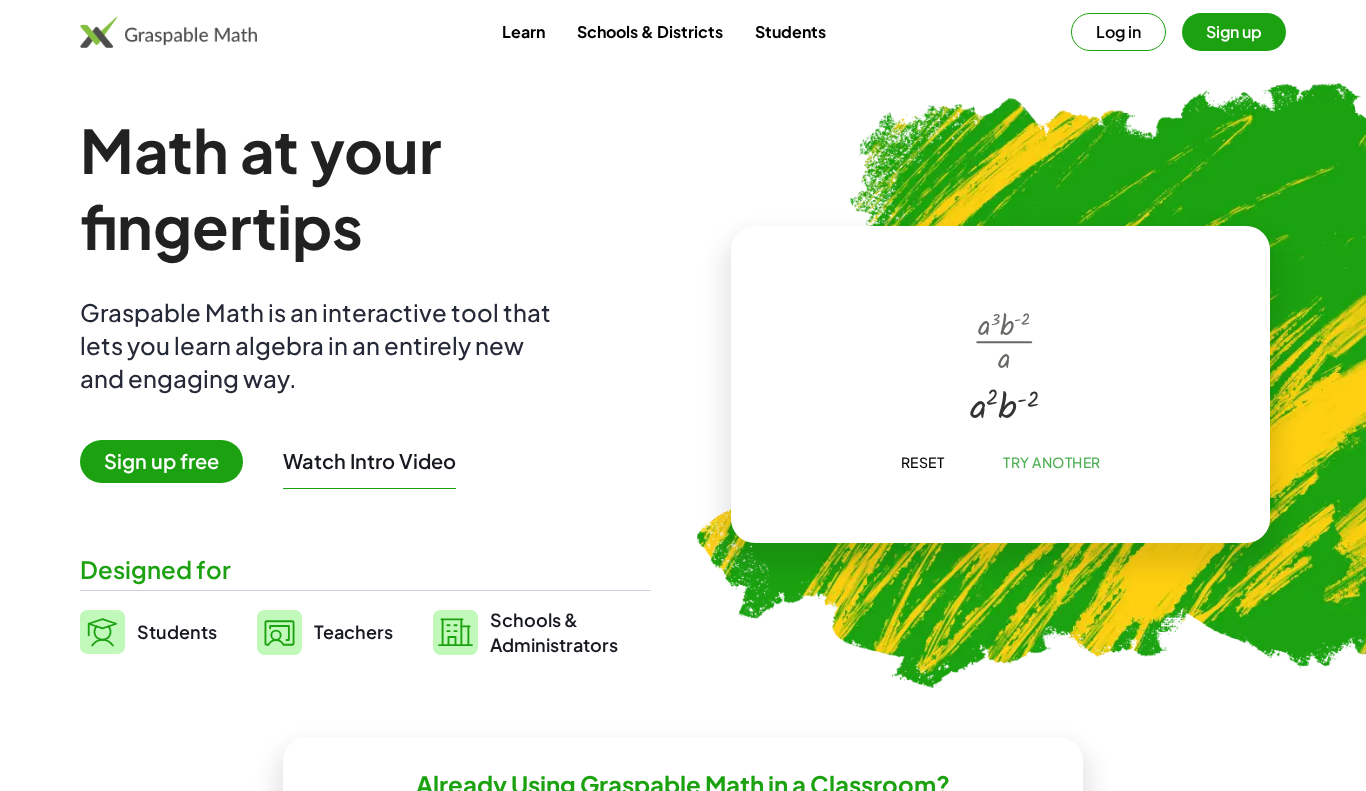 click at bounding box center [1004, 402] 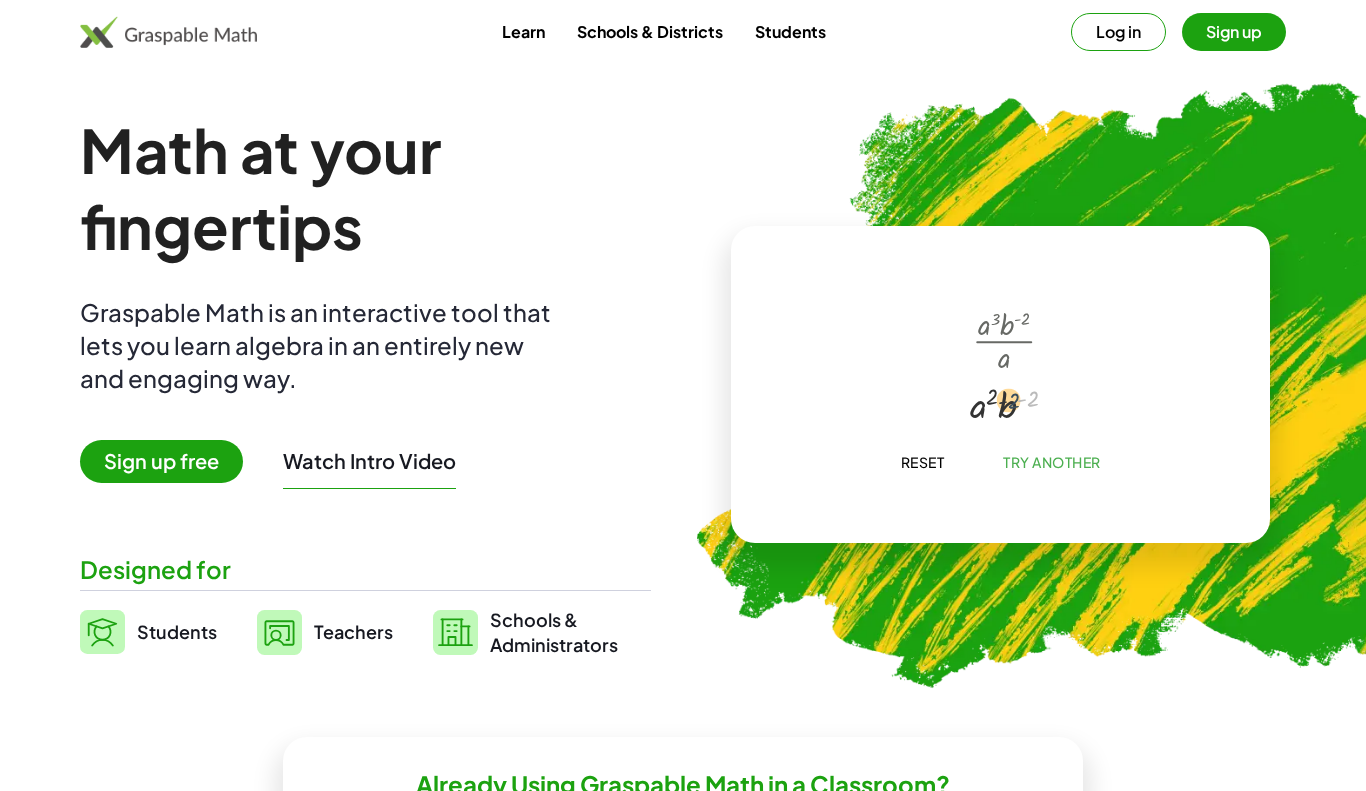 drag, startPoint x: 1036, startPoint y: 398, endPoint x: 1014, endPoint y: 401, distance: 22.203604 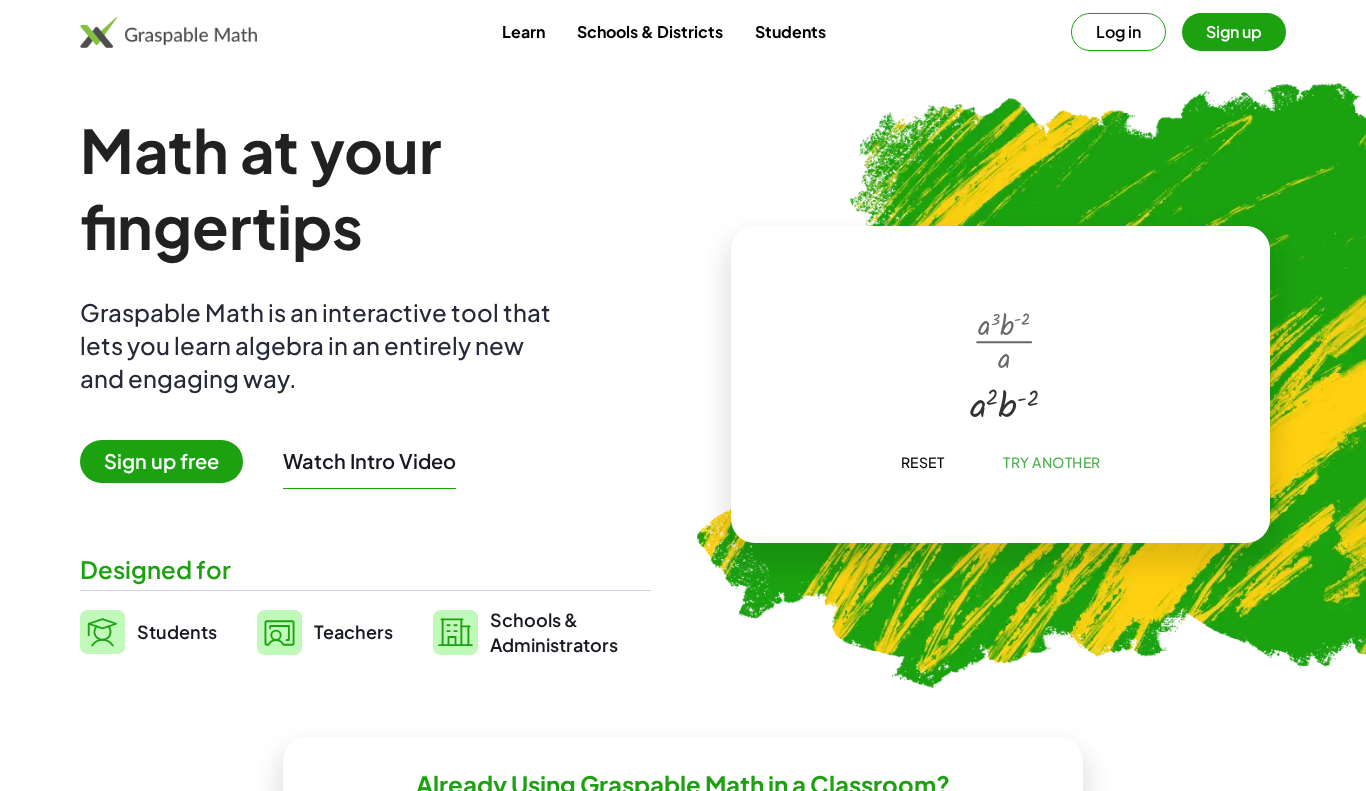 click at bounding box center (1004, 401) 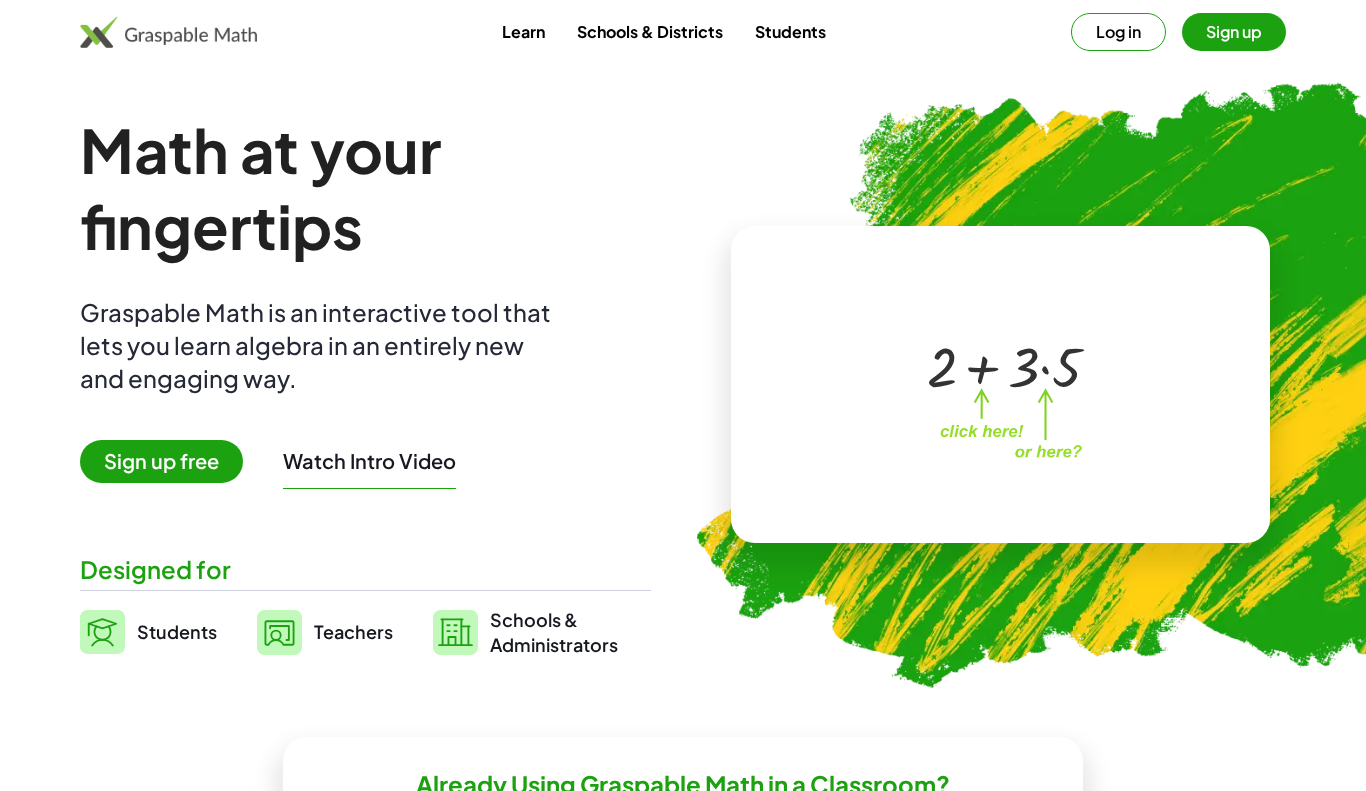 click at bounding box center (168, 32) 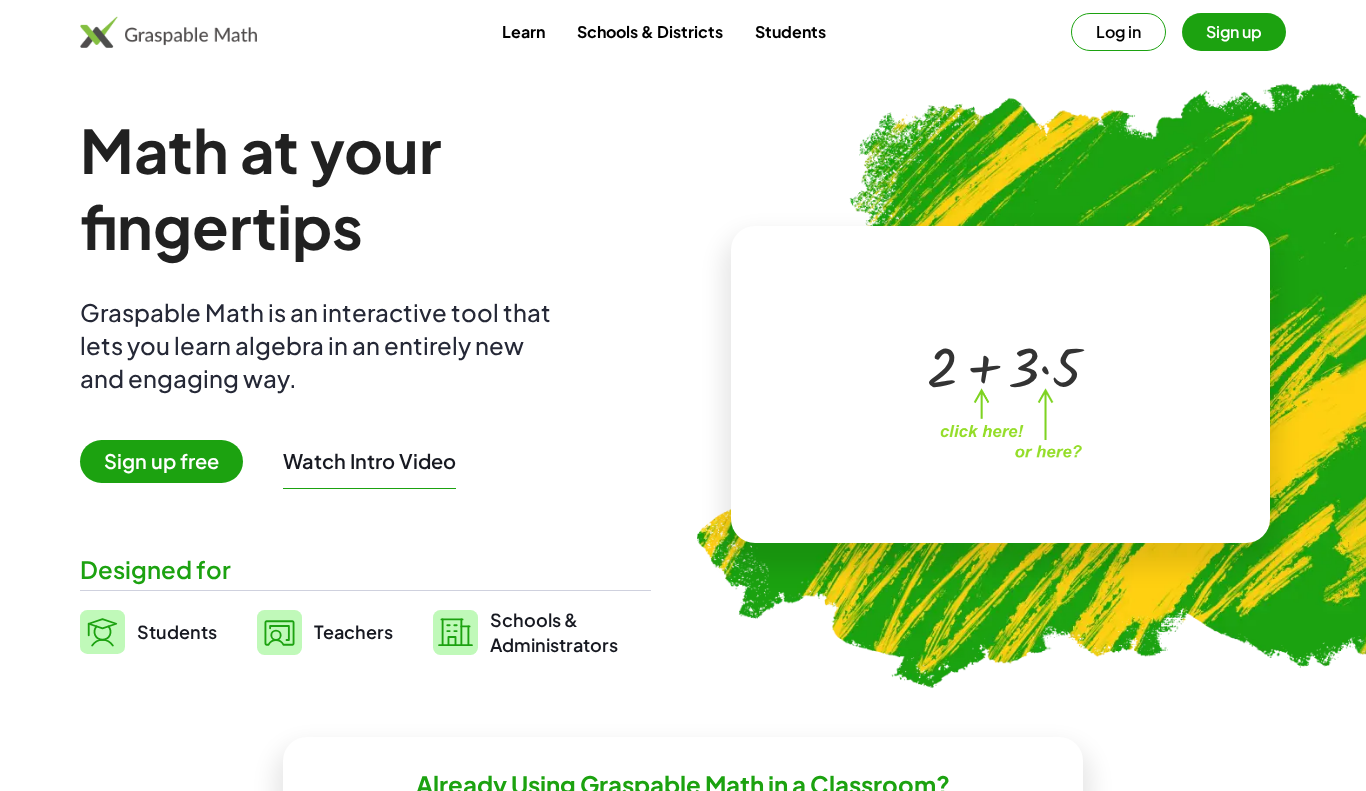 click on "Learn" at bounding box center [523, 31] 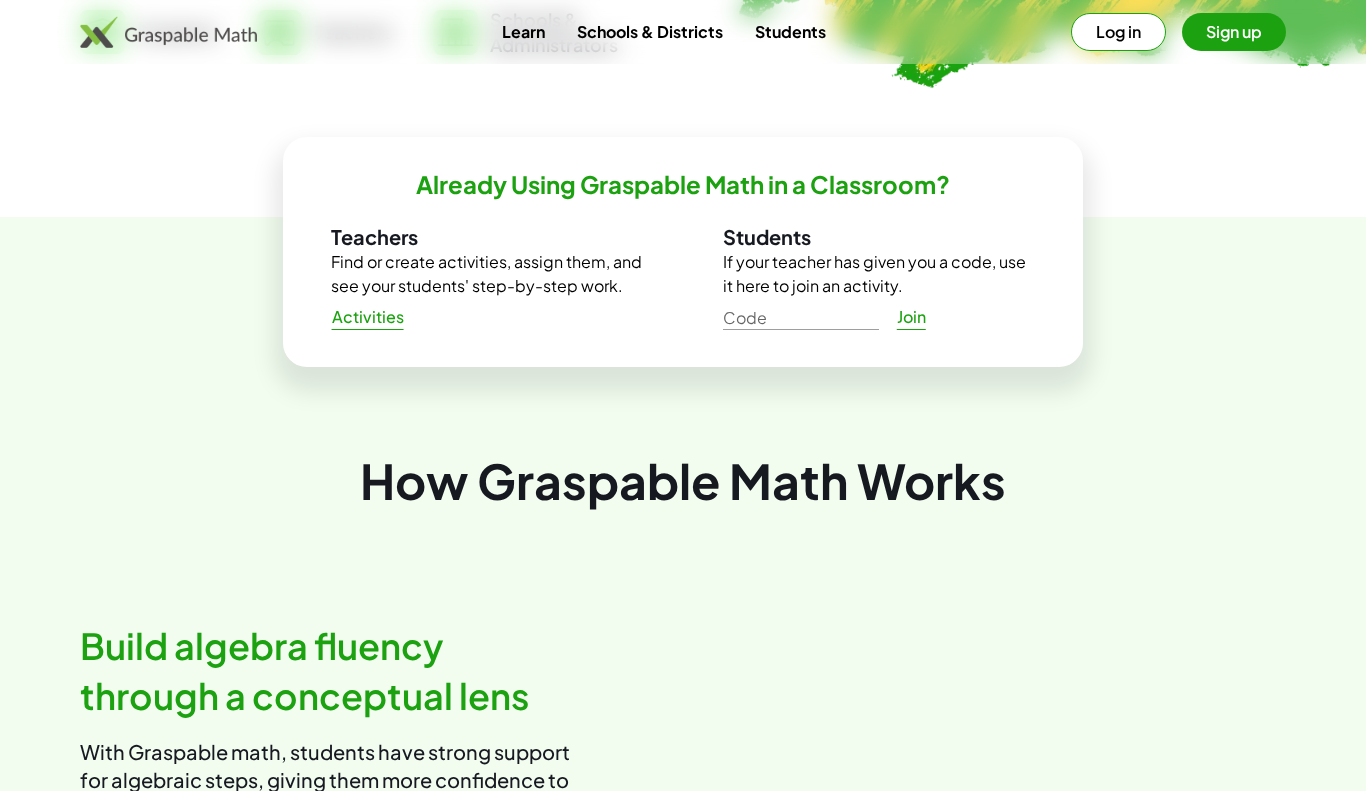 scroll, scrollTop: 0, scrollLeft: 0, axis: both 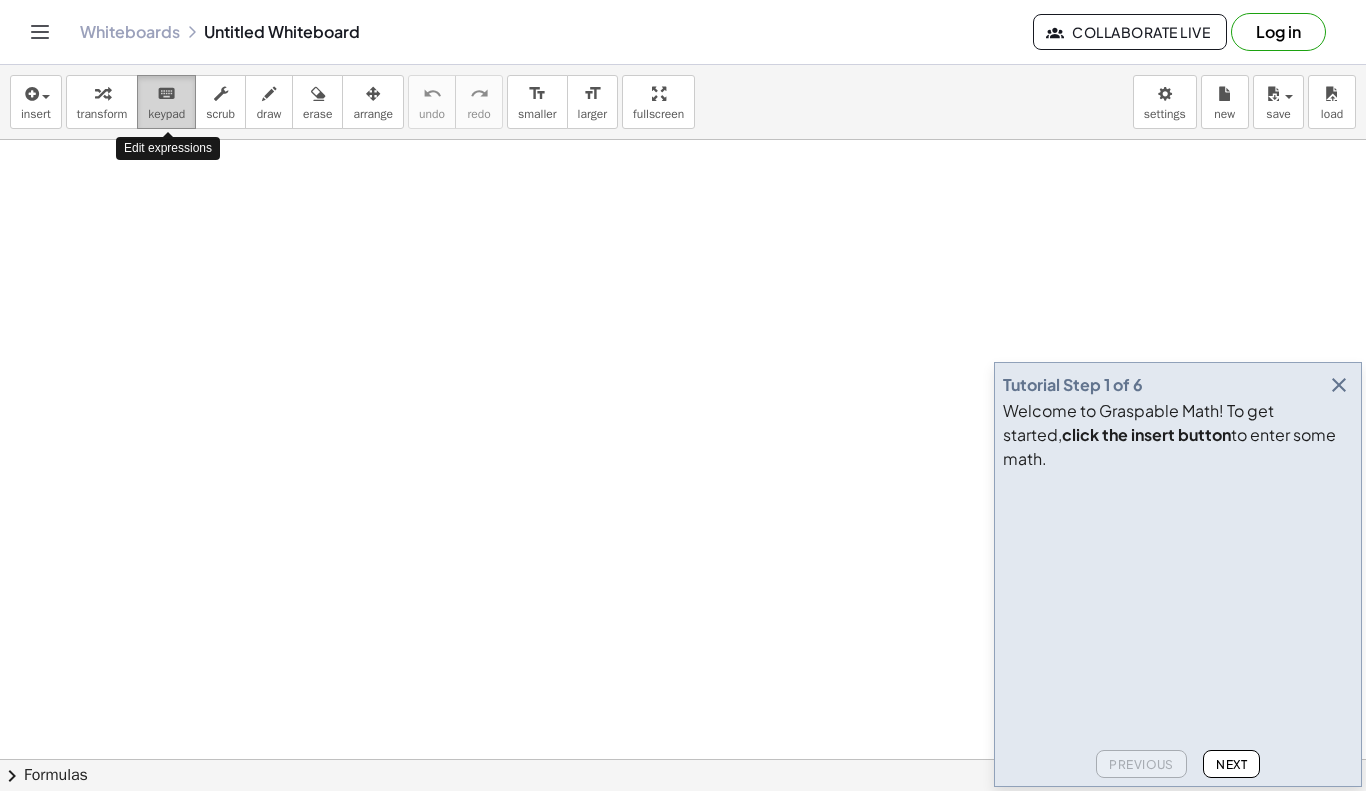 click on "keypad" at bounding box center [166, 114] 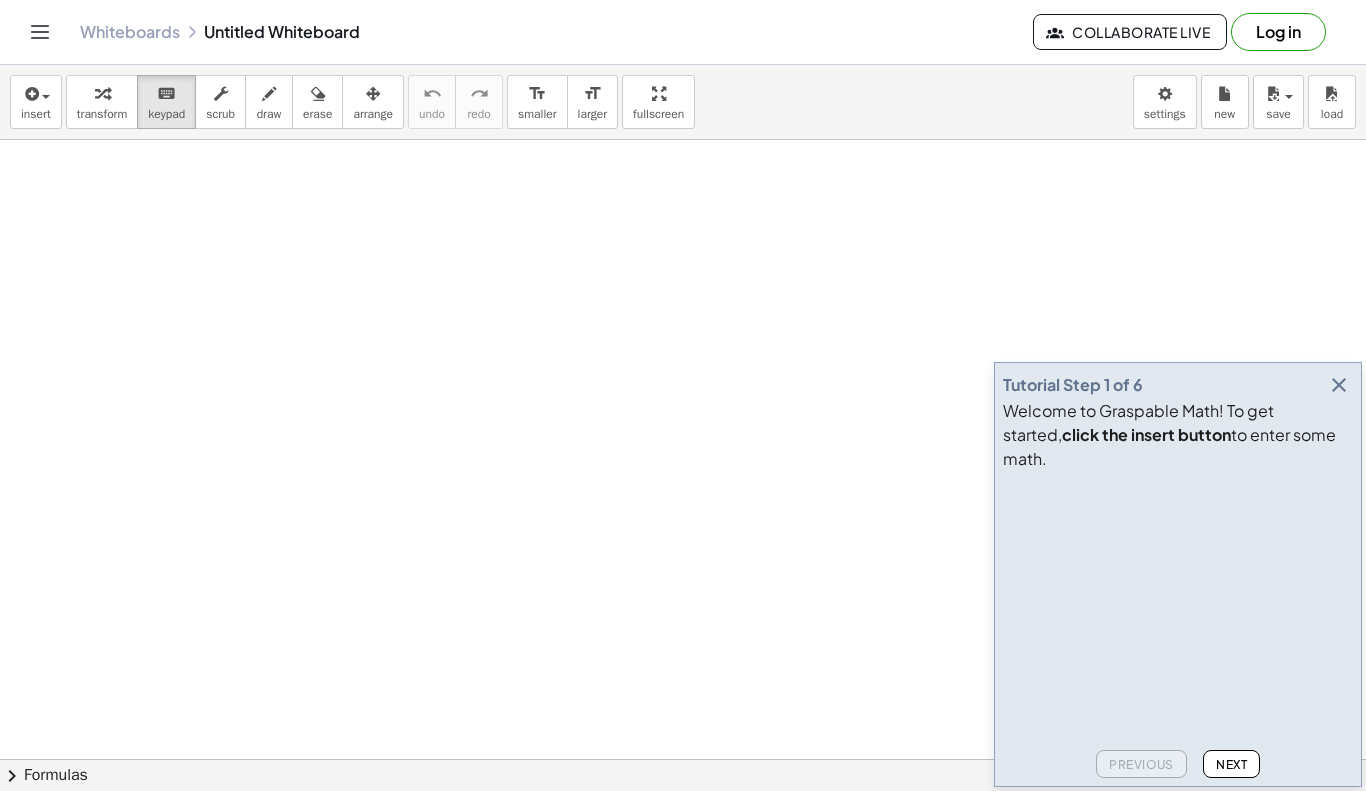 click at bounding box center (1339, 385) 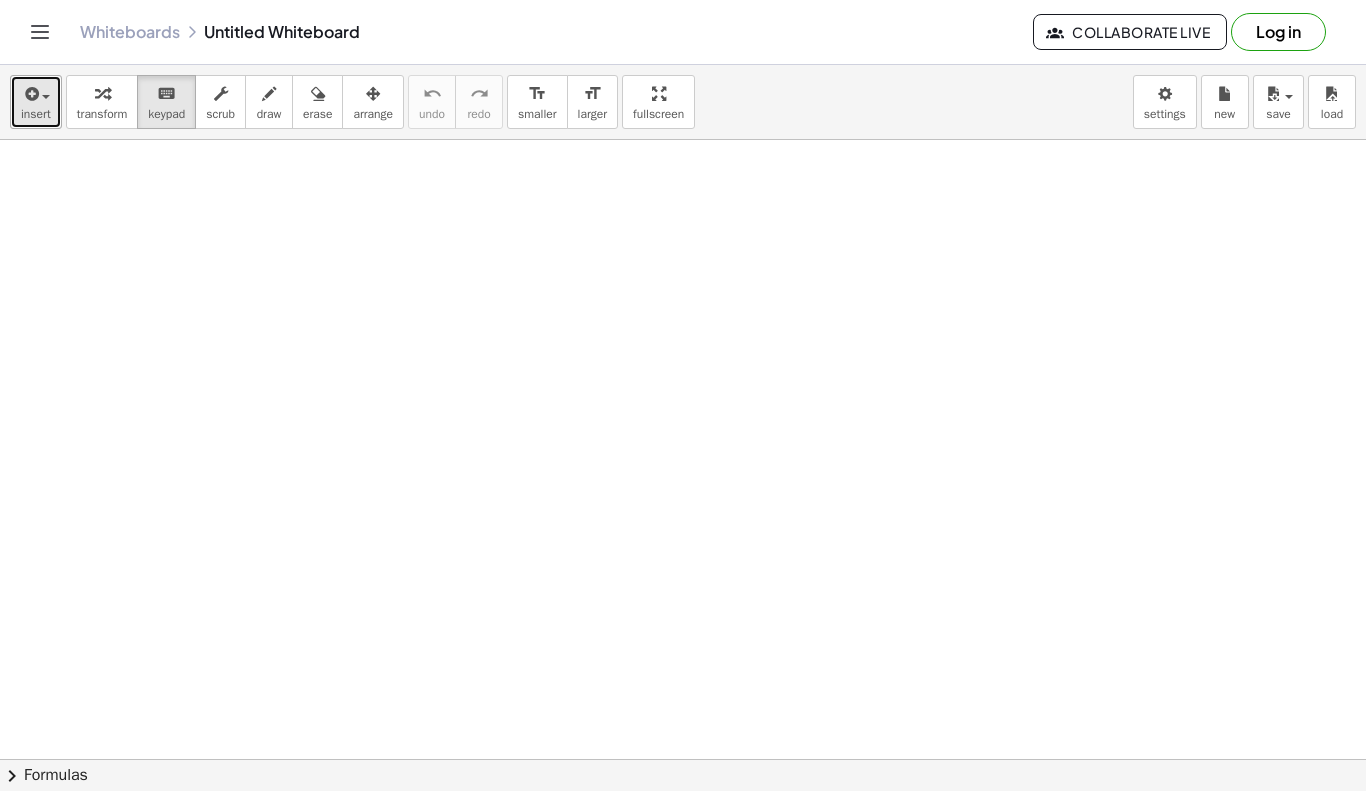 click at bounding box center [30, 94] 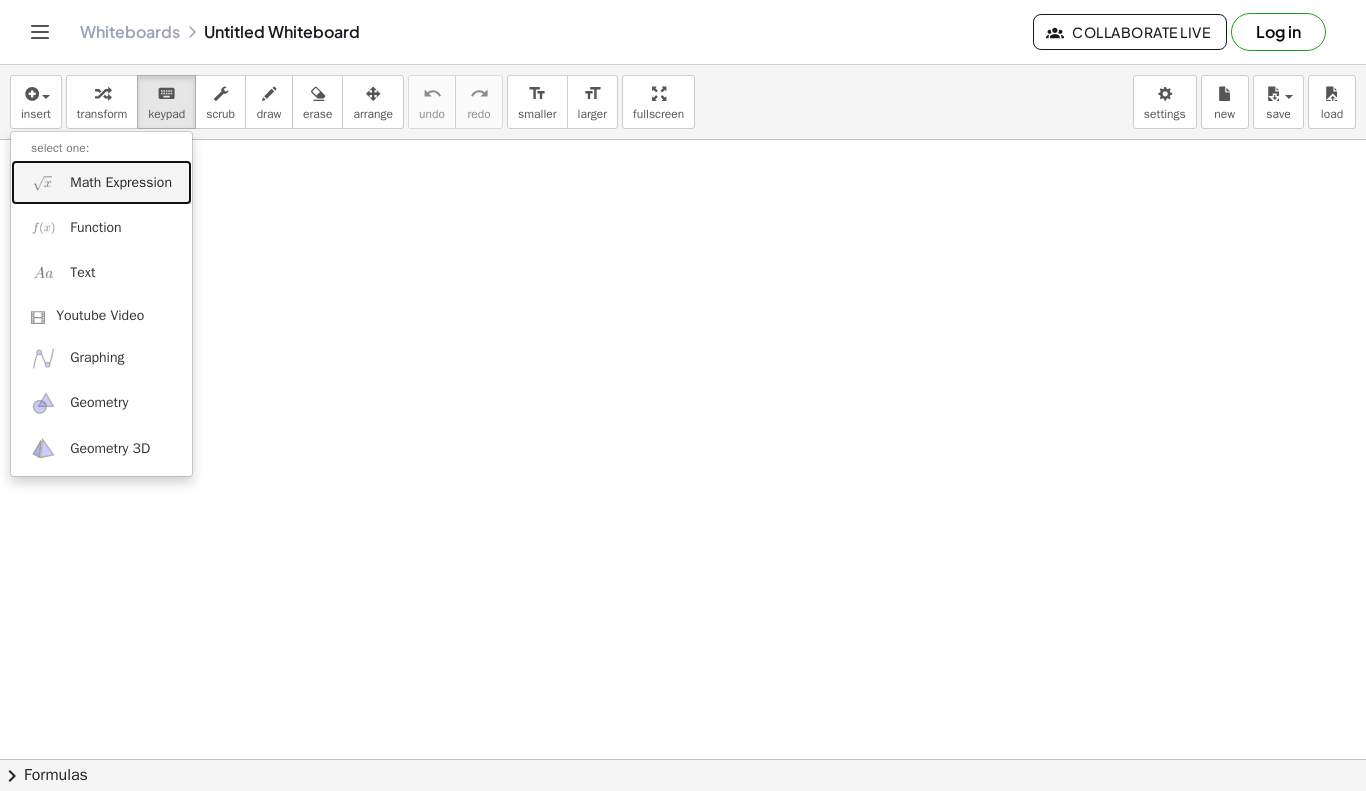 click on "Math Expression" at bounding box center [121, 183] 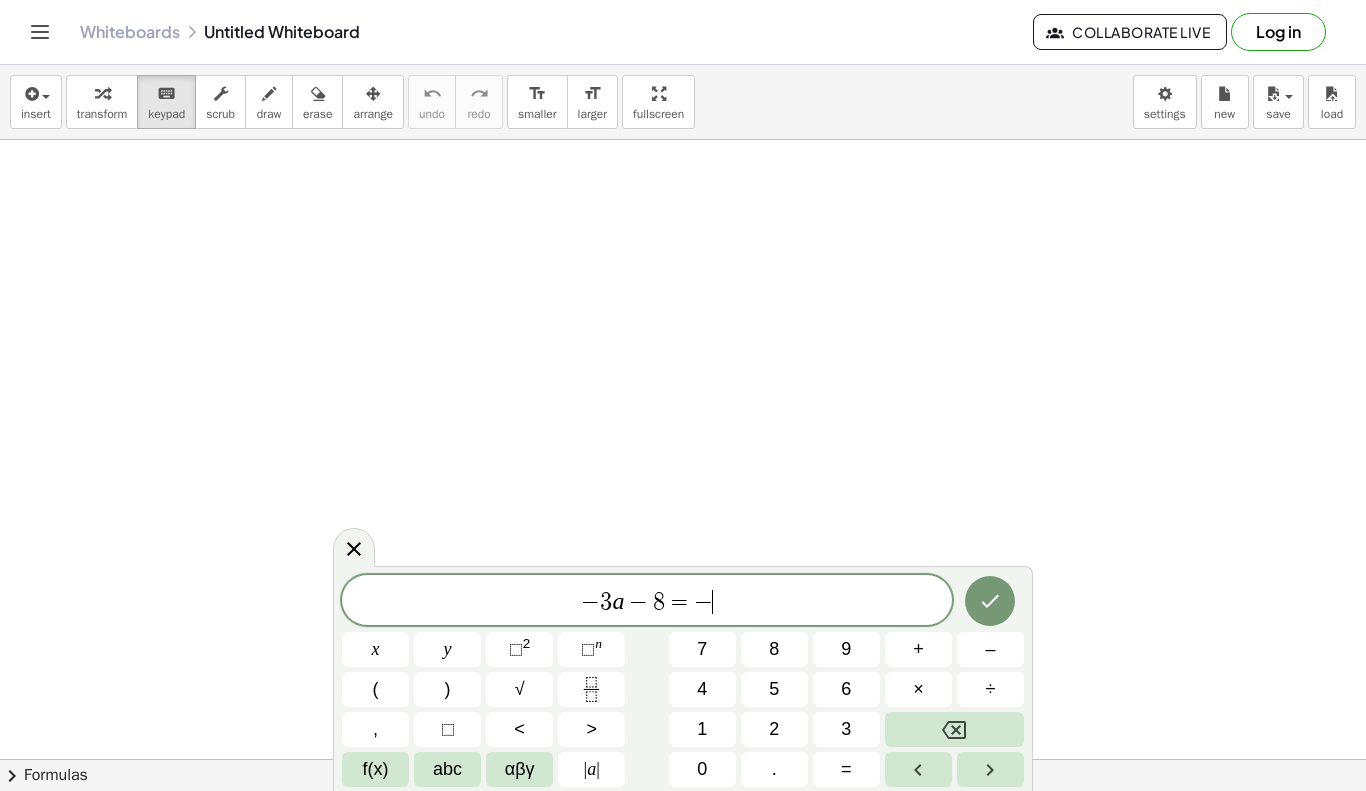 scroll, scrollTop: 8, scrollLeft: 0, axis: vertical 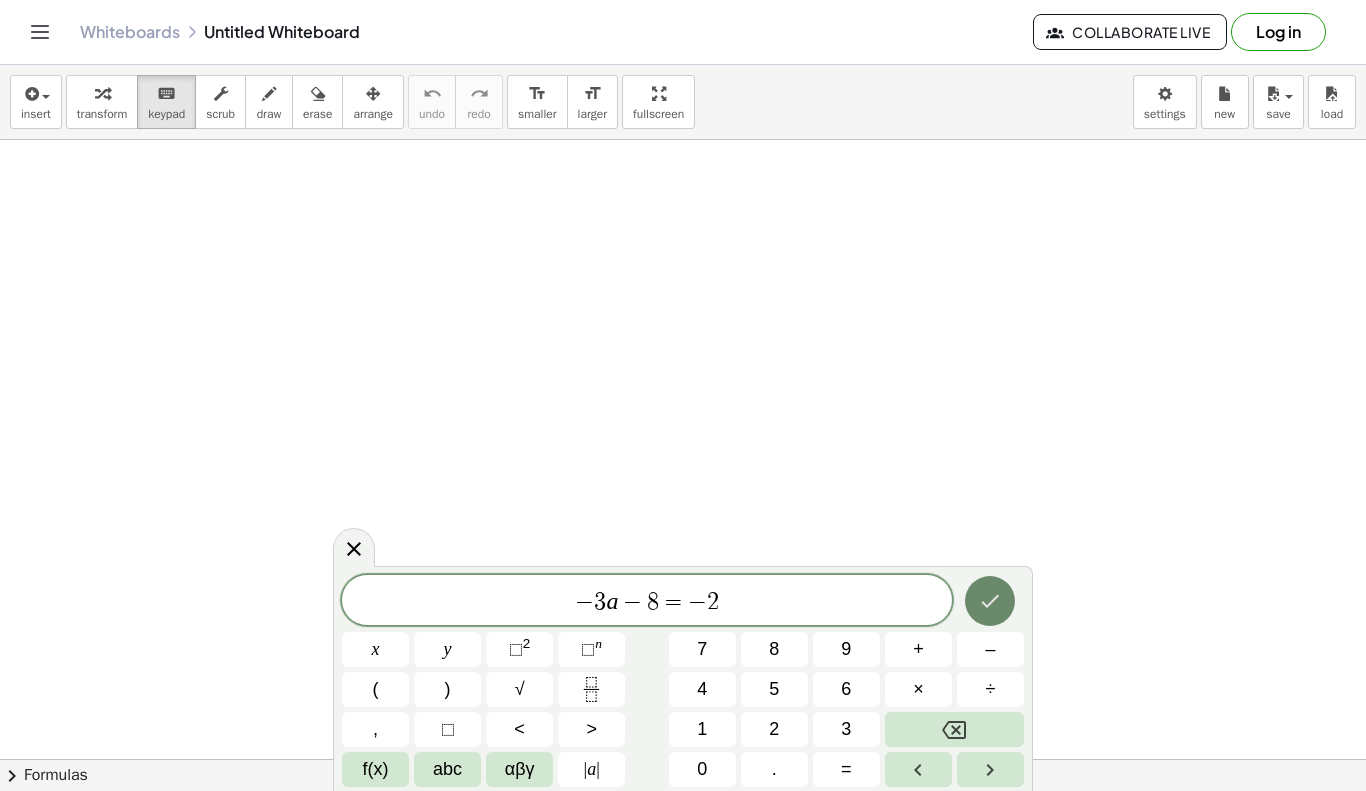 click at bounding box center [990, 601] 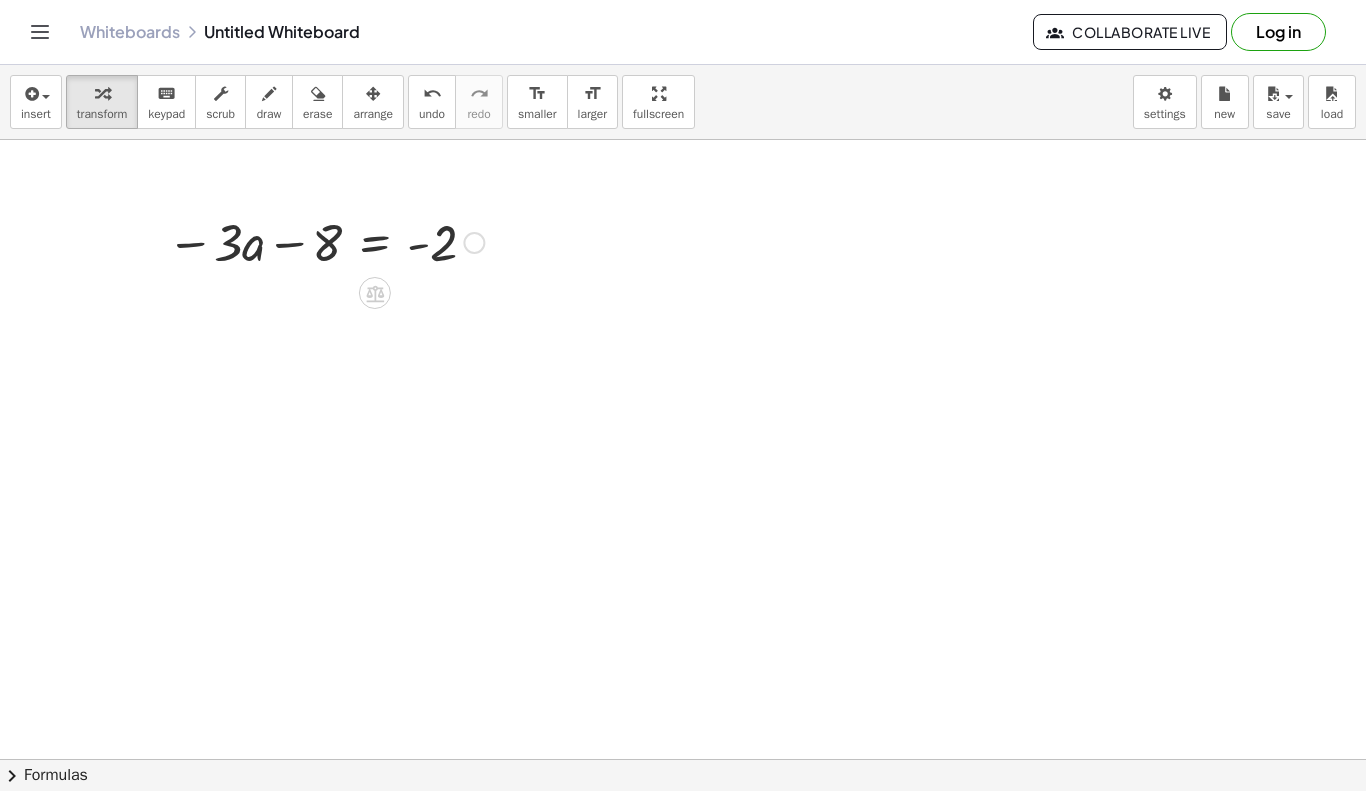 click at bounding box center (325, 241) 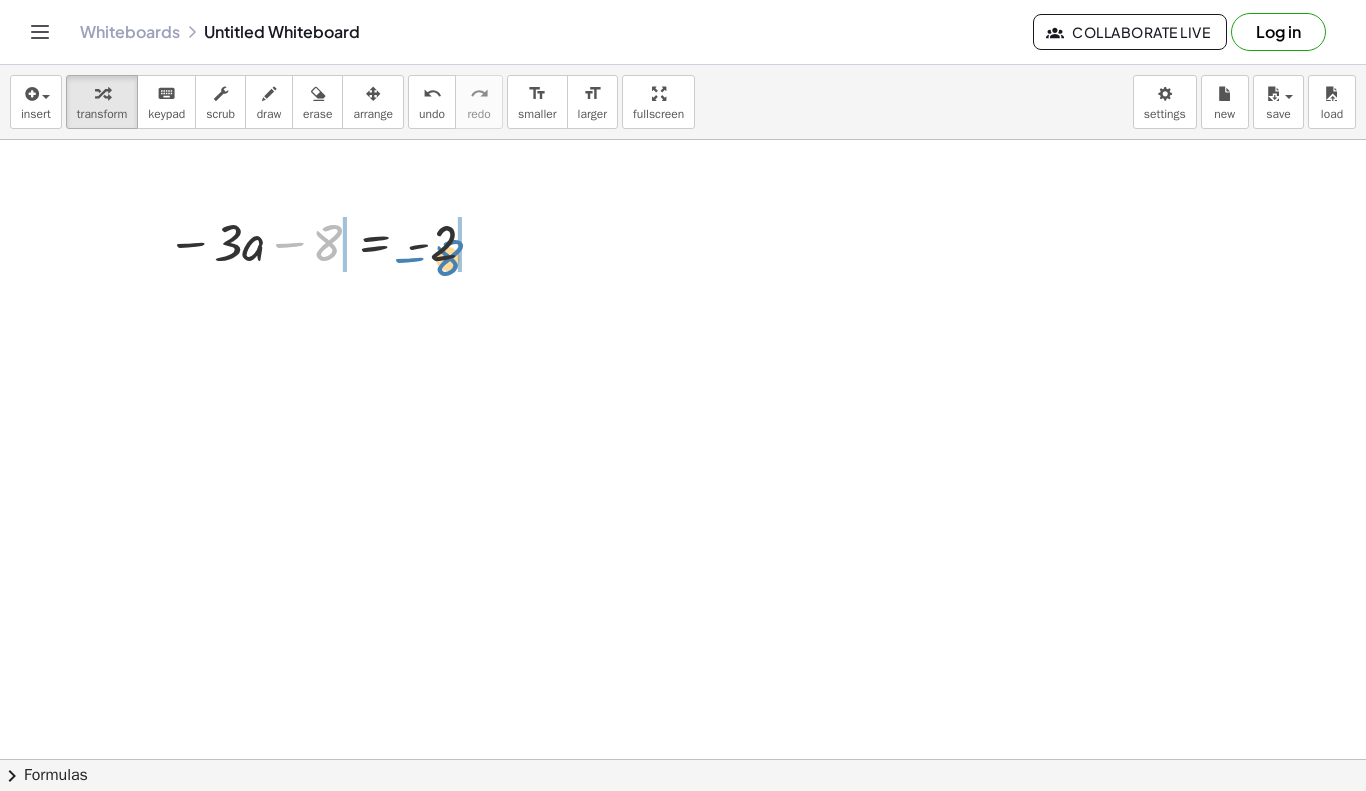 drag, startPoint x: 318, startPoint y: 249, endPoint x: 443, endPoint y: 263, distance: 125.781555 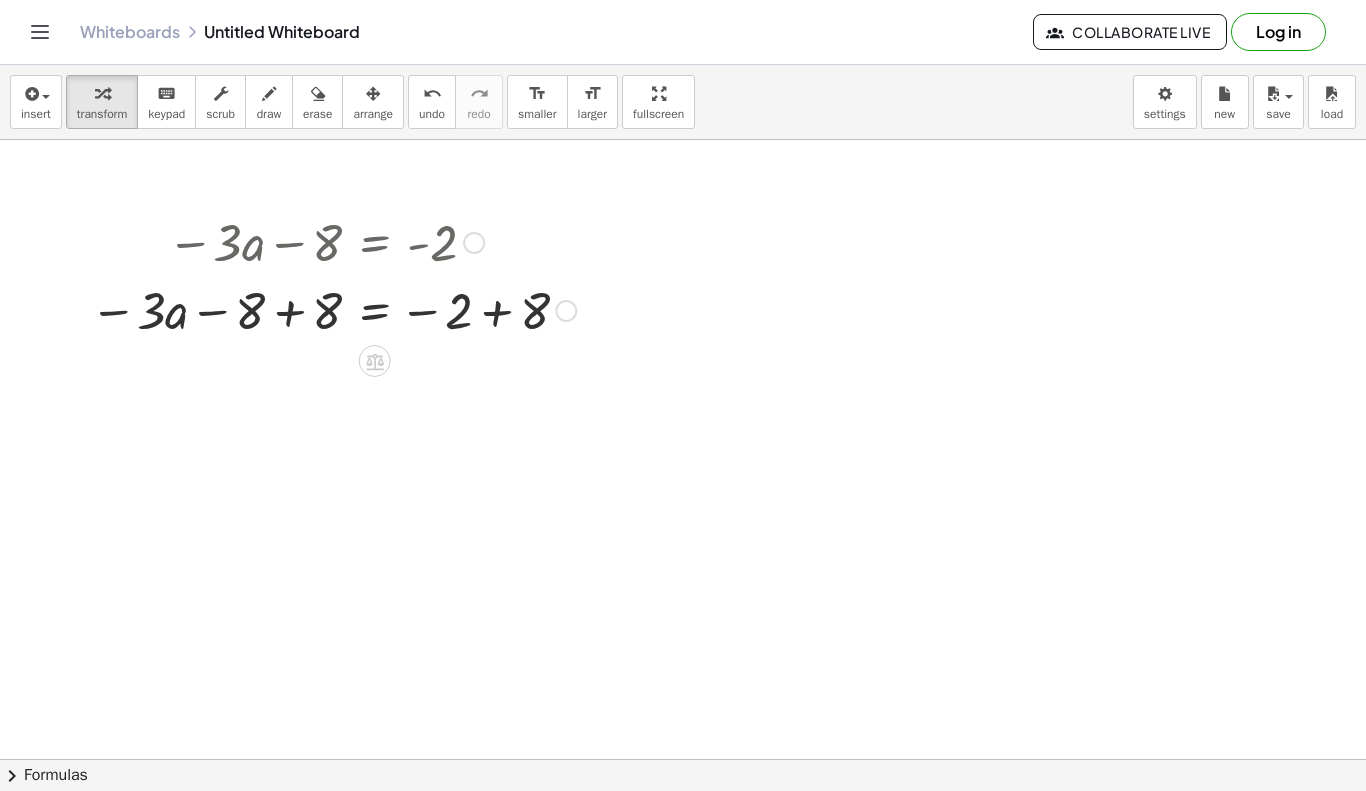 click at bounding box center [333, 309] 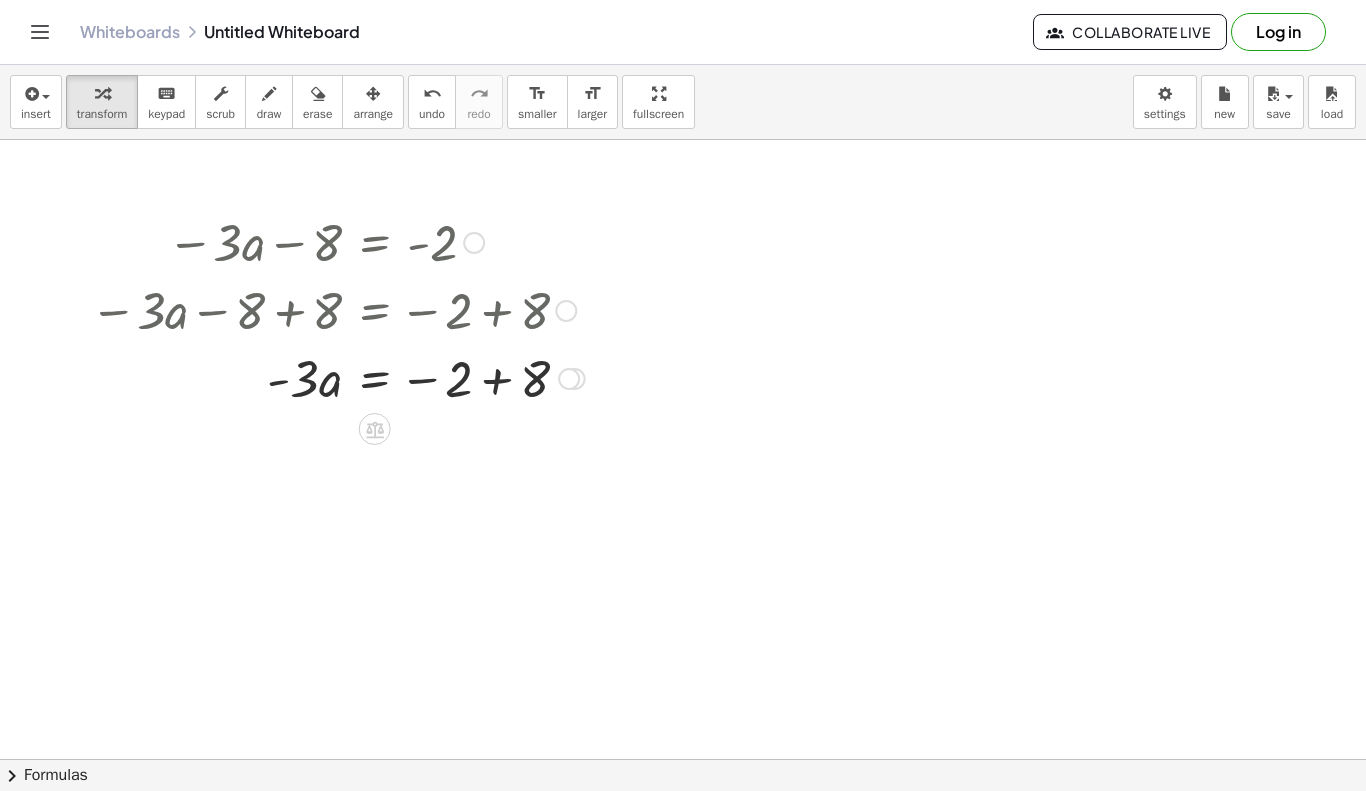 click at bounding box center [337, 377] 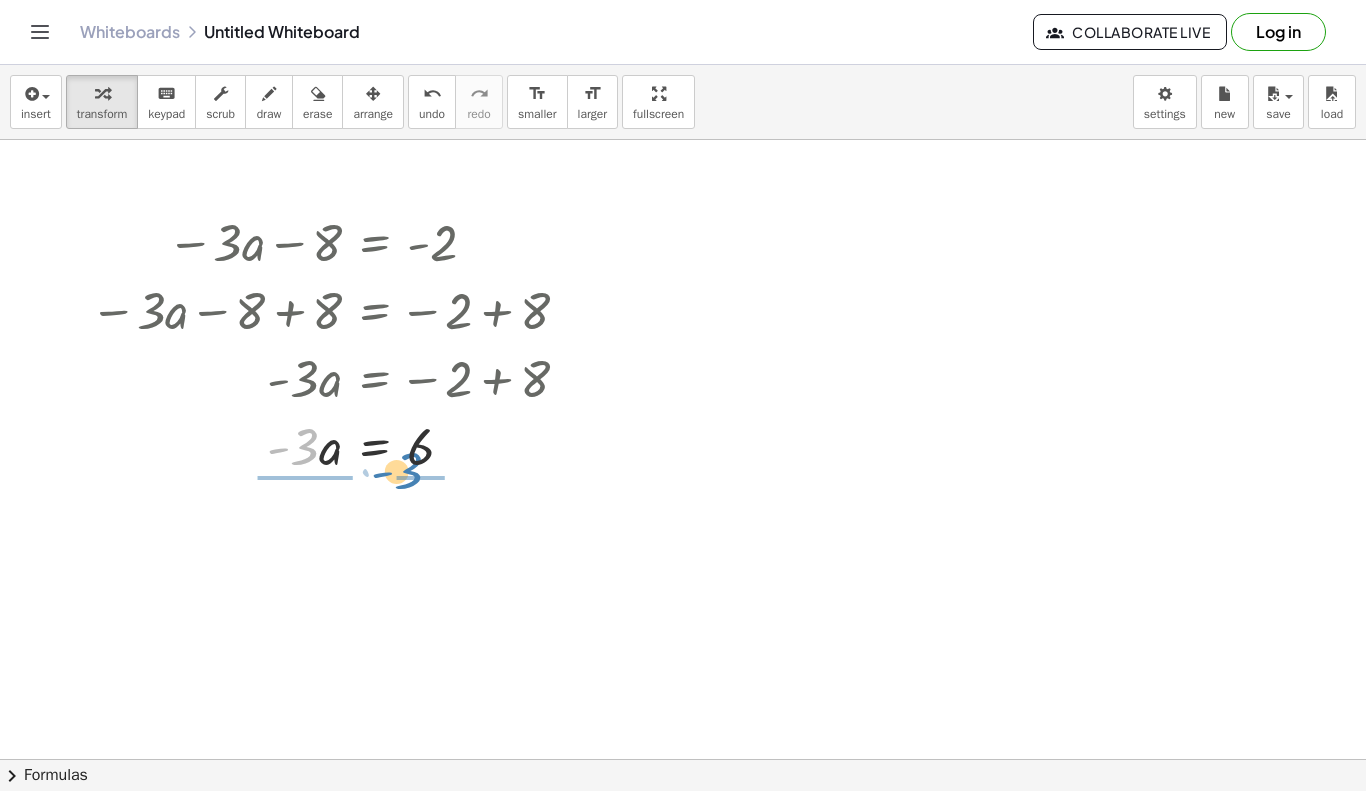 drag, startPoint x: 306, startPoint y: 447, endPoint x: 422, endPoint y: 466, distance: 117.54574 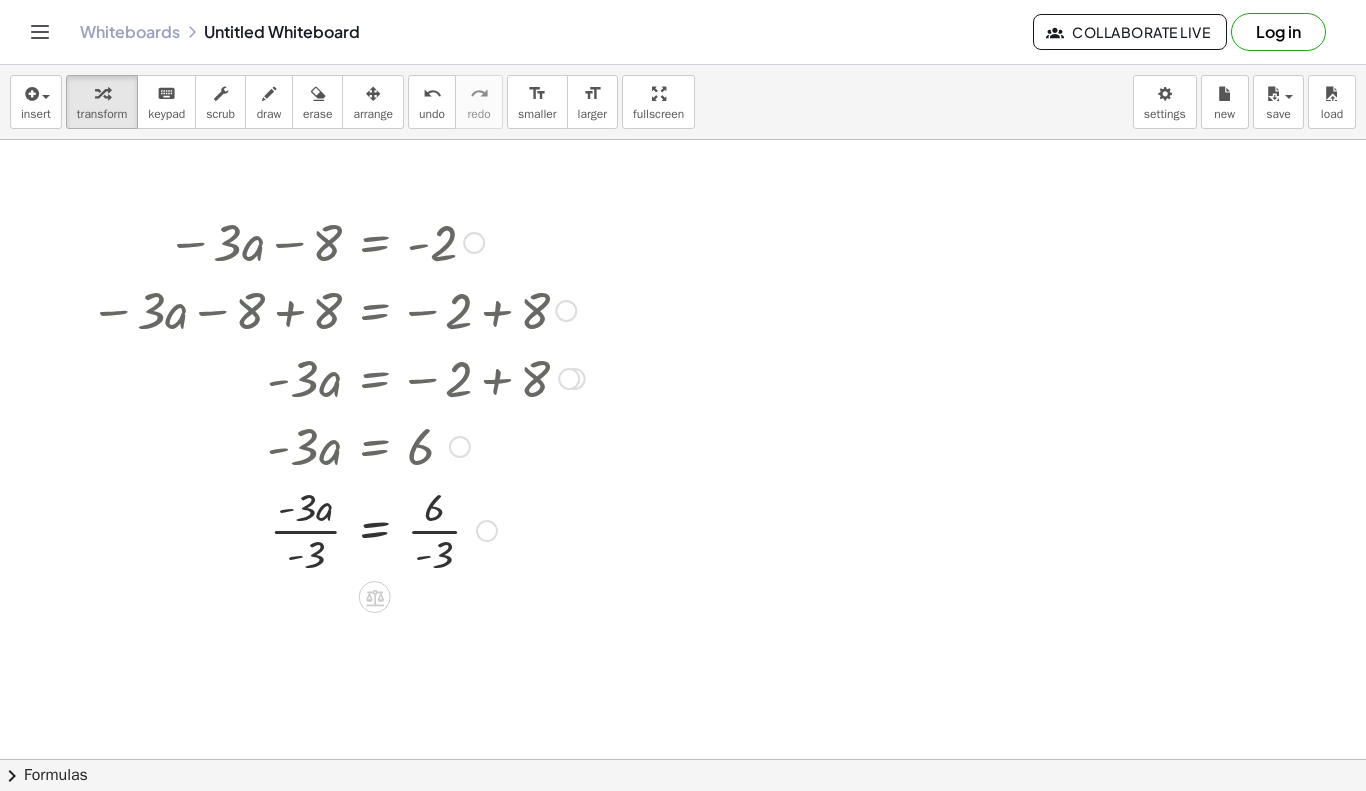 click at bounding box center (337, 529) 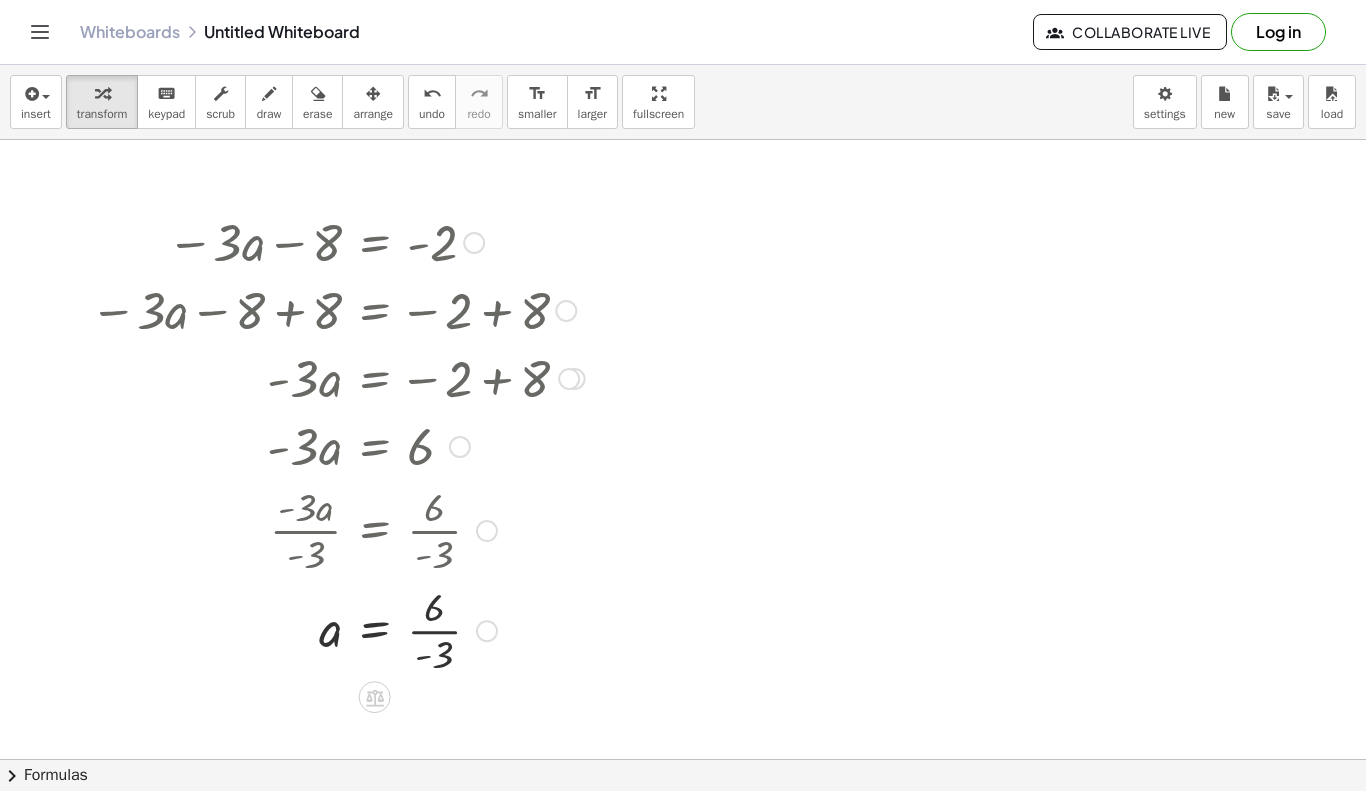 click at bounding box center [337, 629] 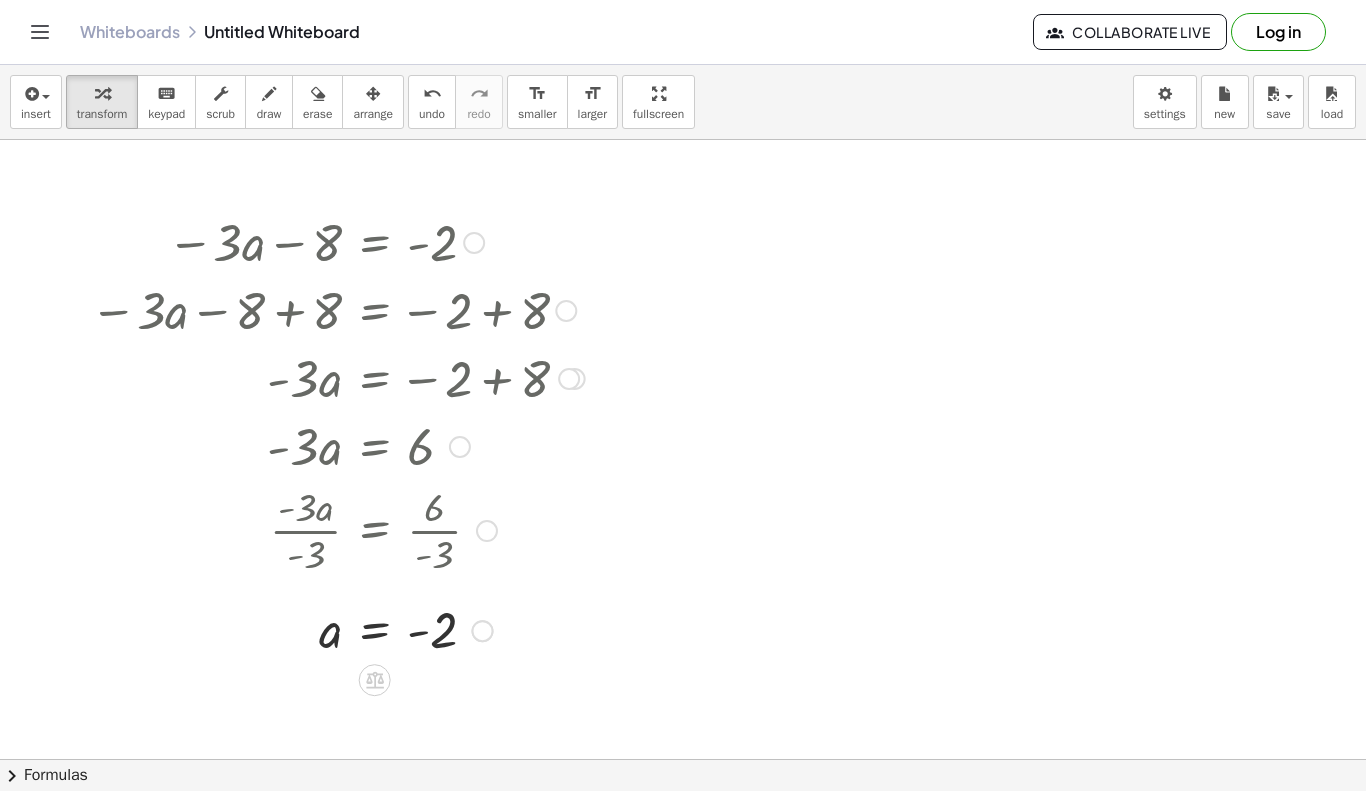 click at bounding box center [487, 531] 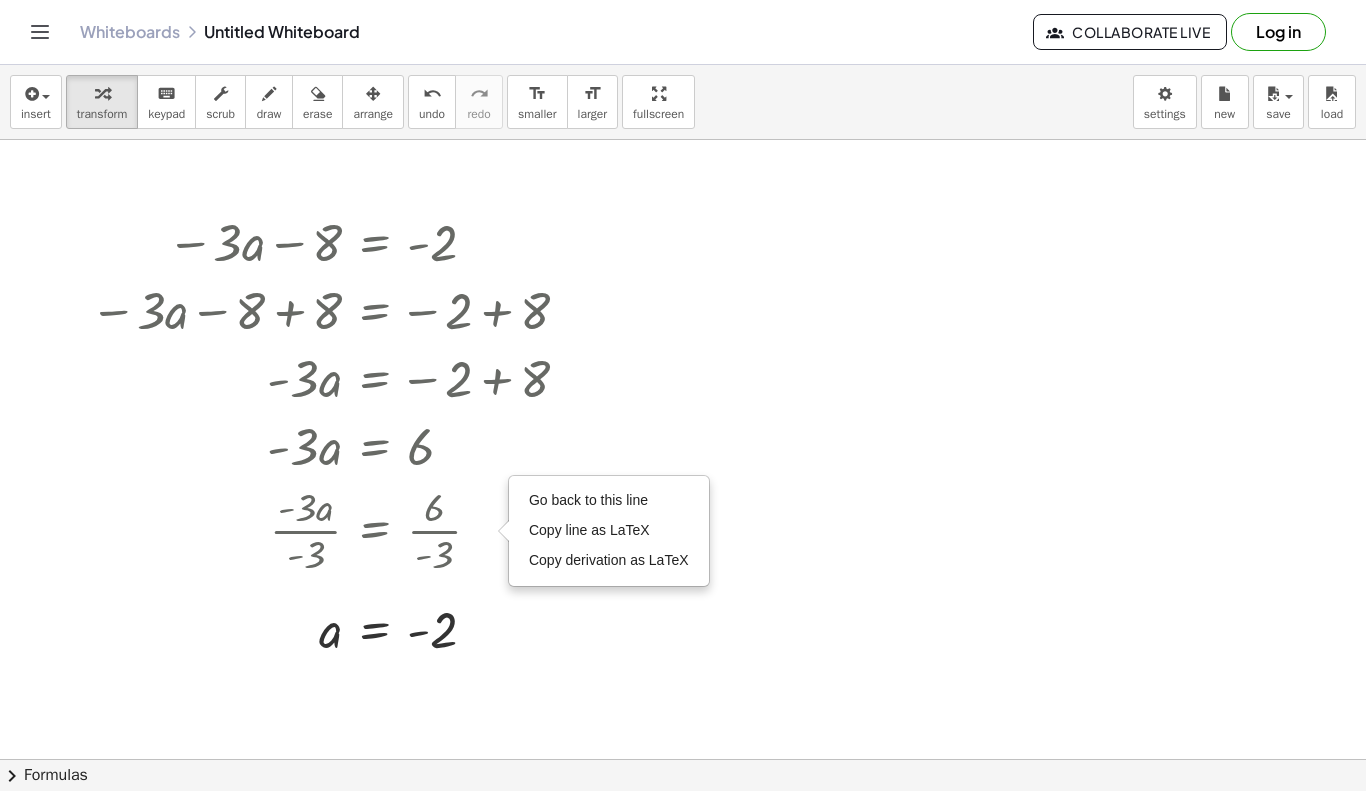 click at bounding box center [683, 824] 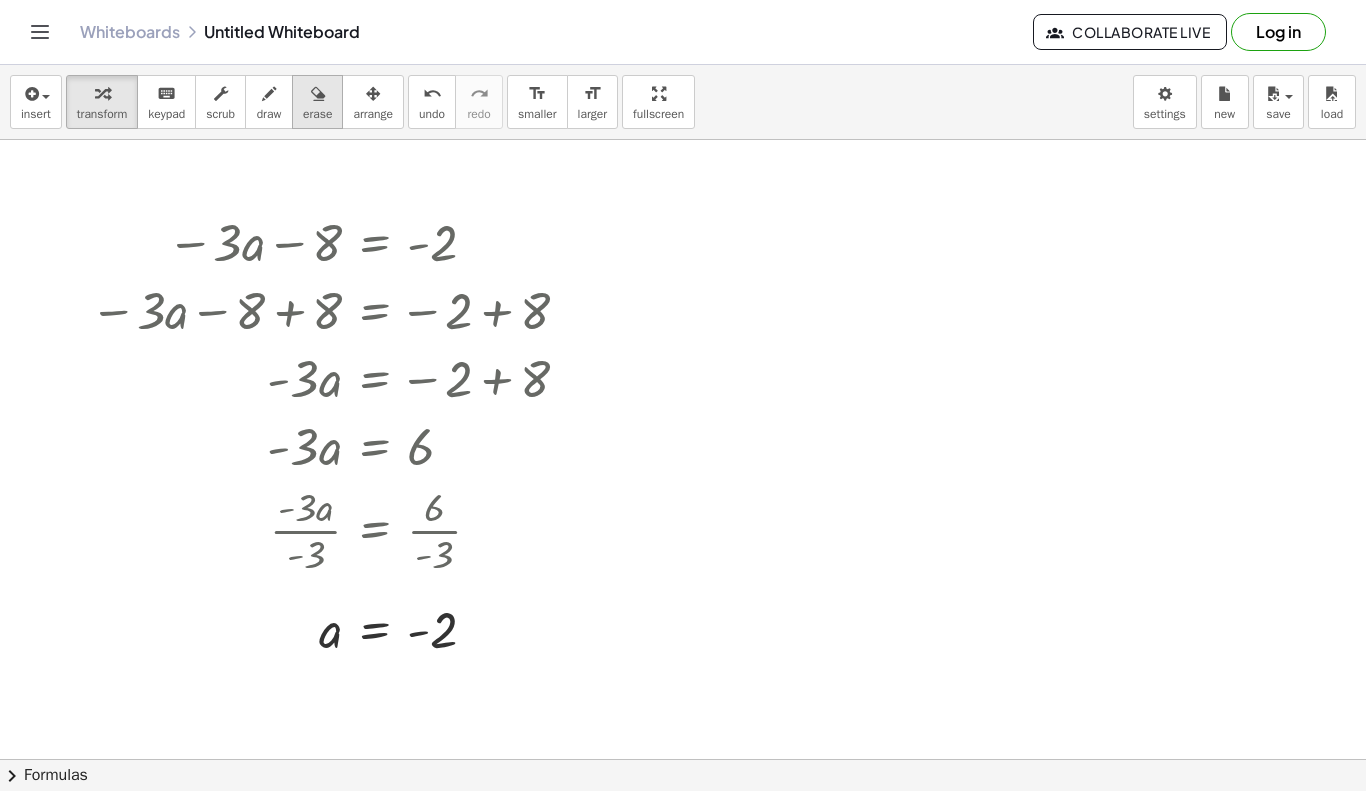 click at bounding box center (317, 93) 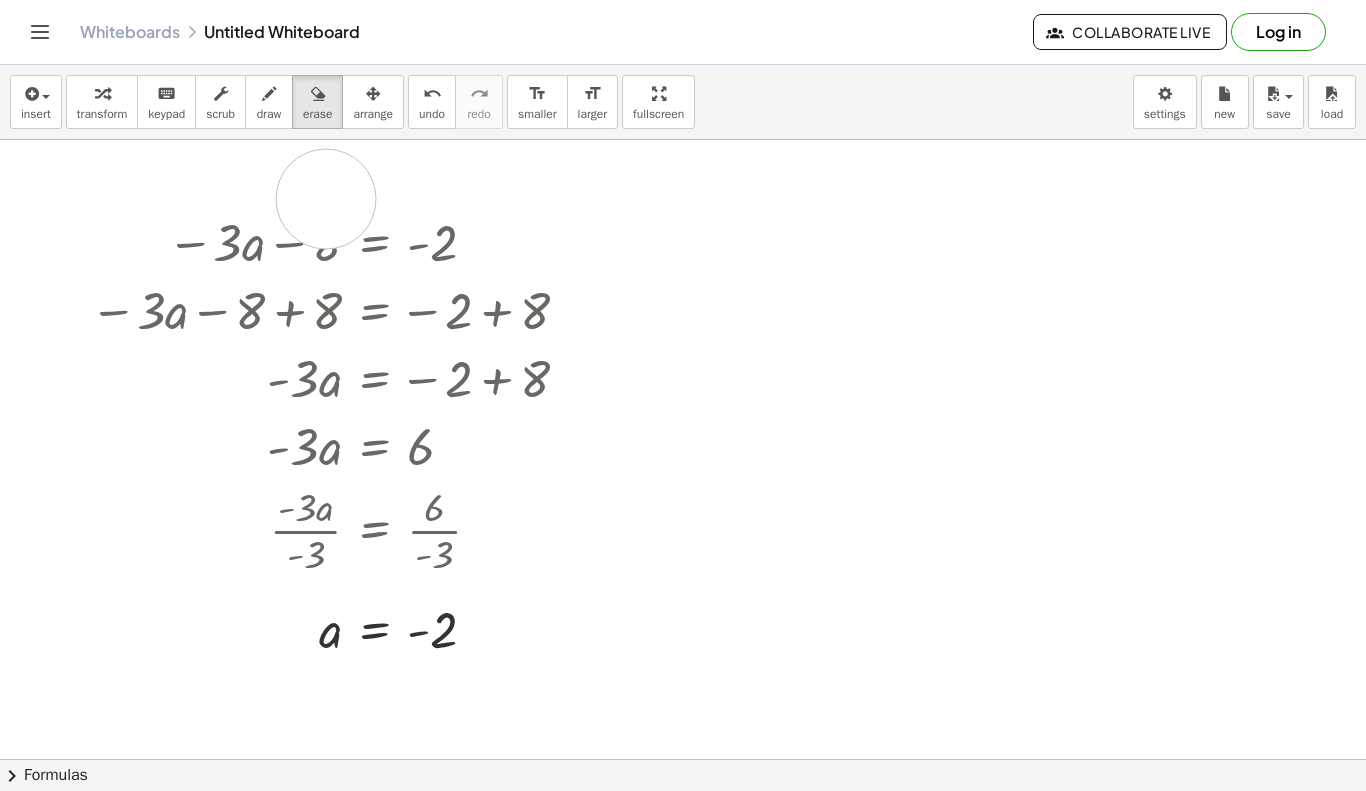click at bounding box center (683, 824) 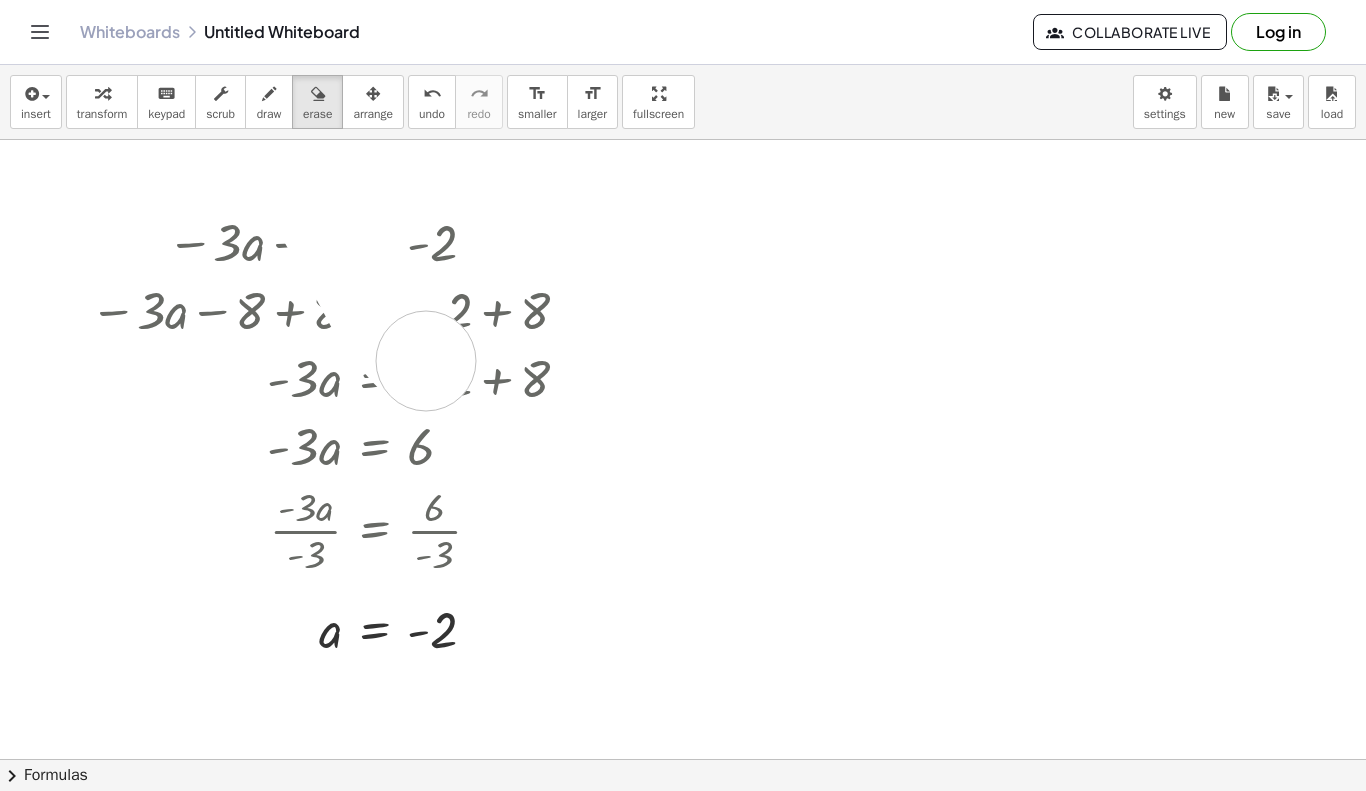 drag, startPoint x: 327, startPoint y: 216, endPoint x: 429, endPoint y: 362, distance: 178.10109 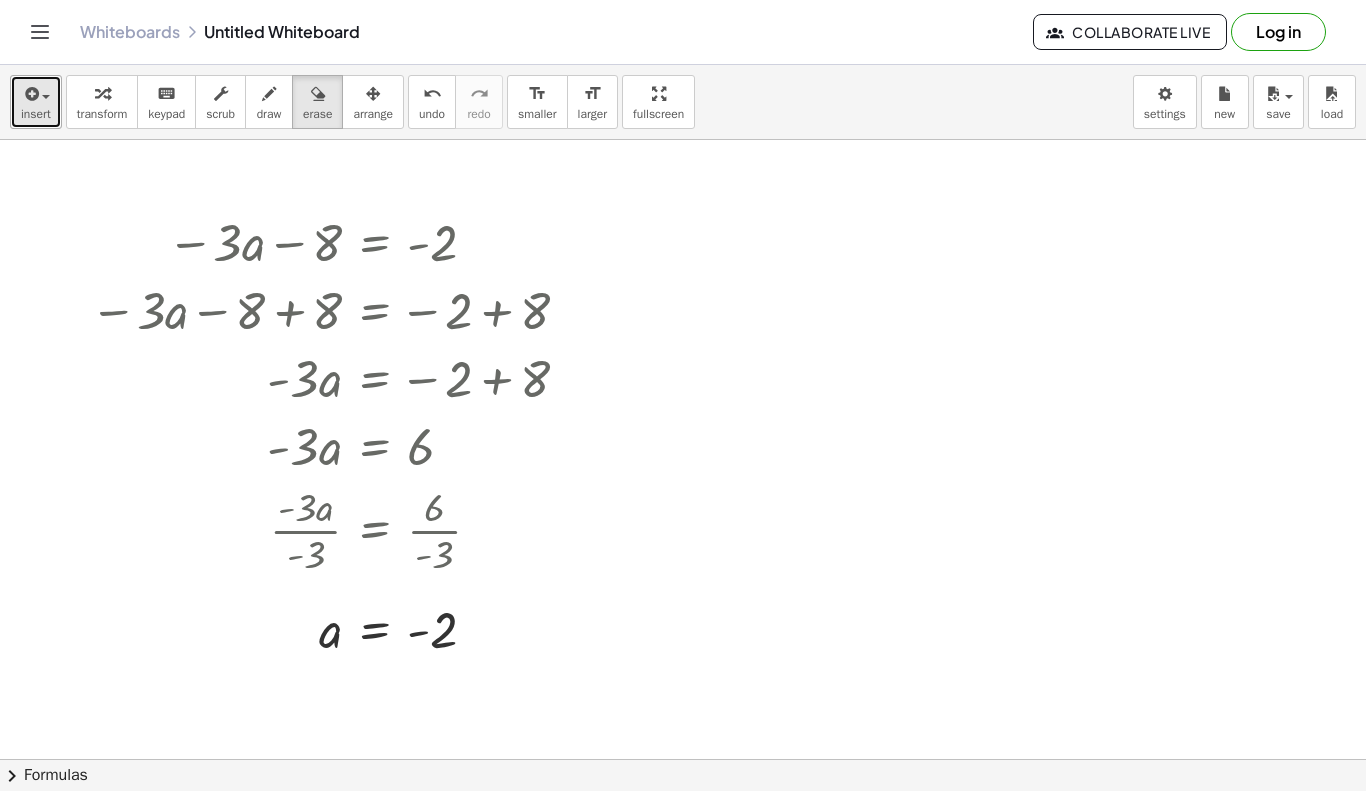 click at bounding box center [36, 93] 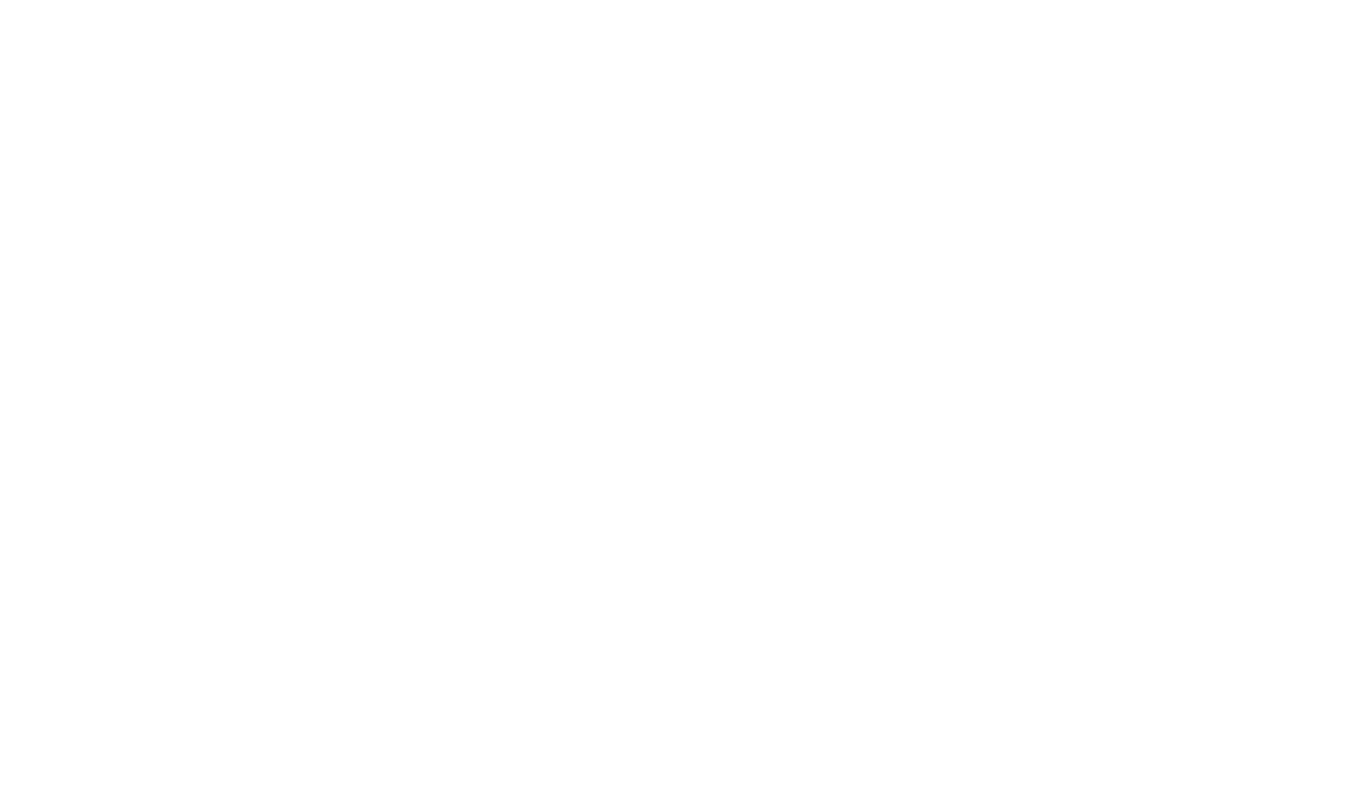 scroll, scrollTop: 0, scrollLeft: 0, axis: both 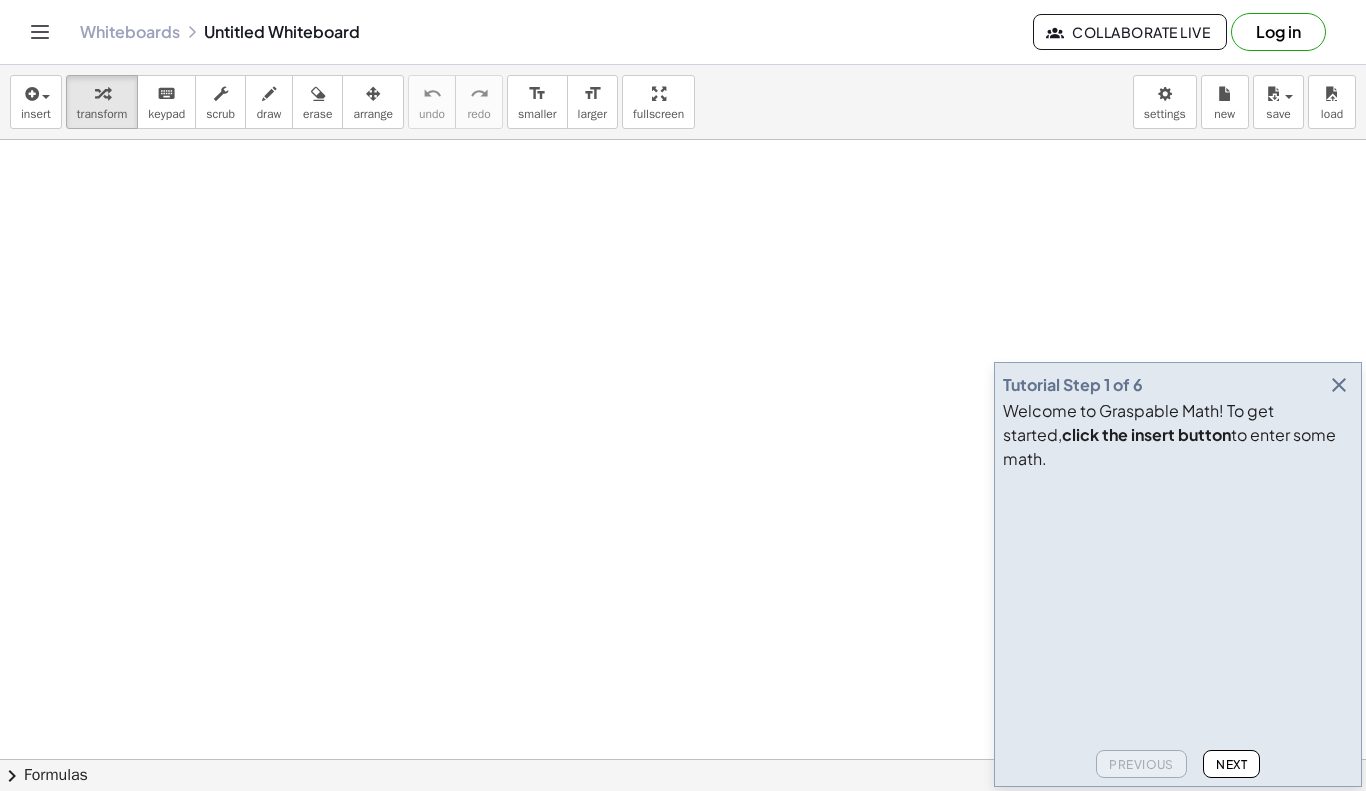 click at bounding box center (1339, 385) 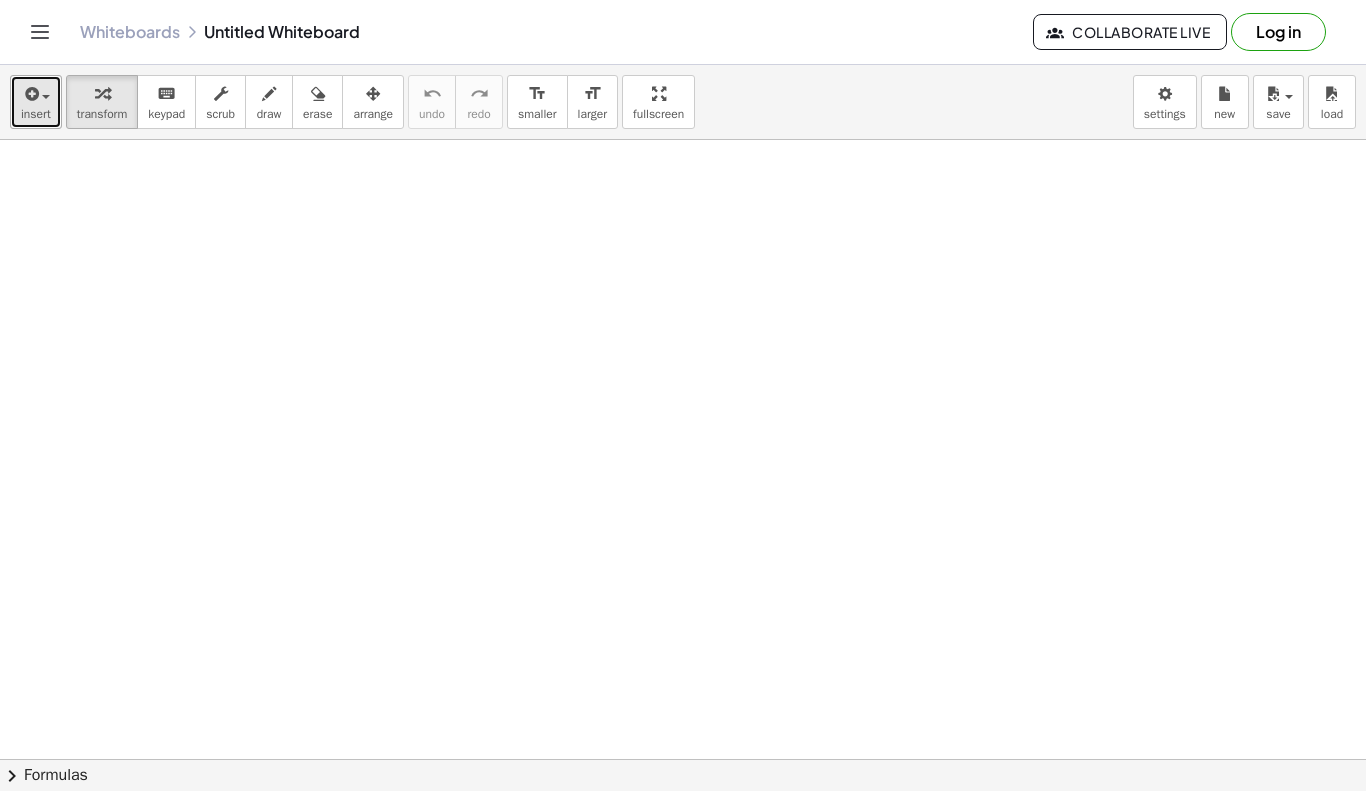 click at bounding box center [30, 94] 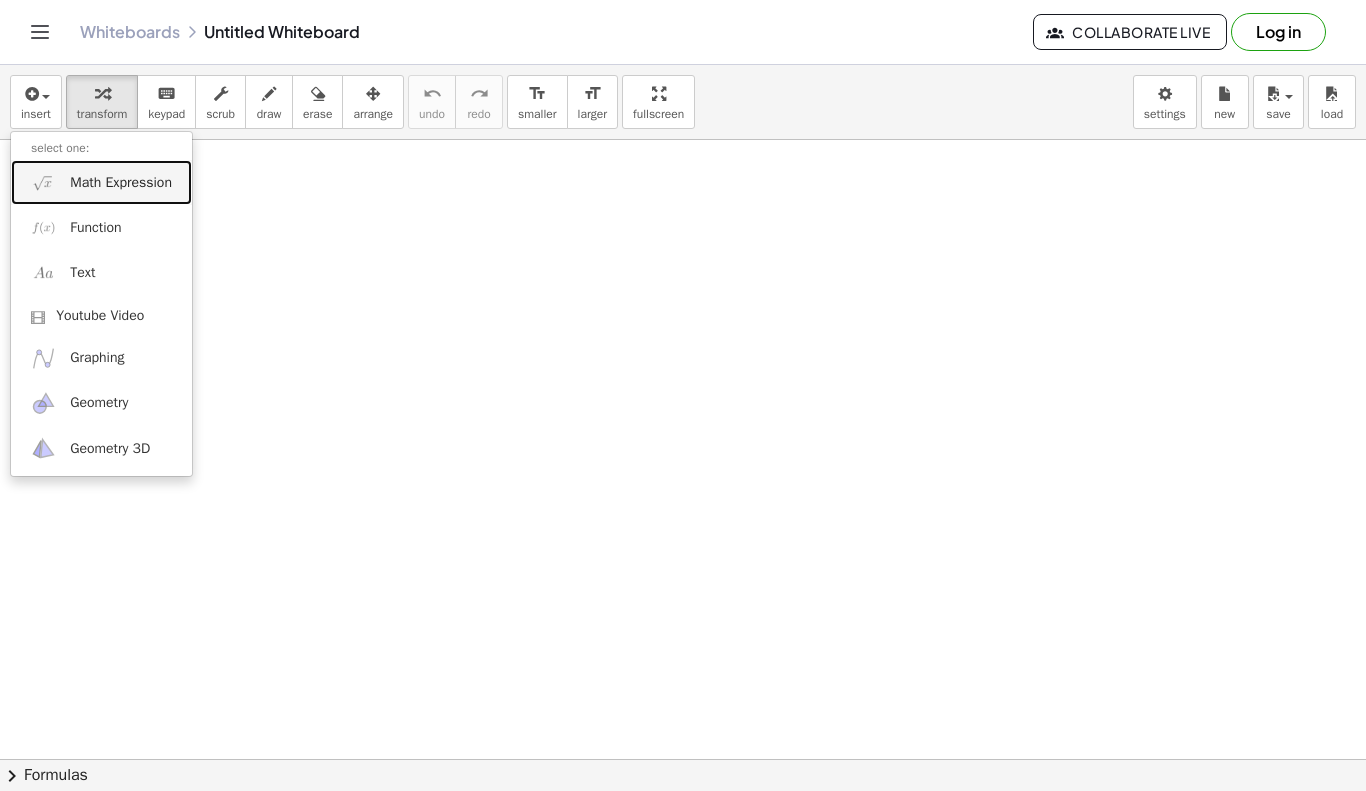 click on "Math Expression" at bounding box center (121, 183) 